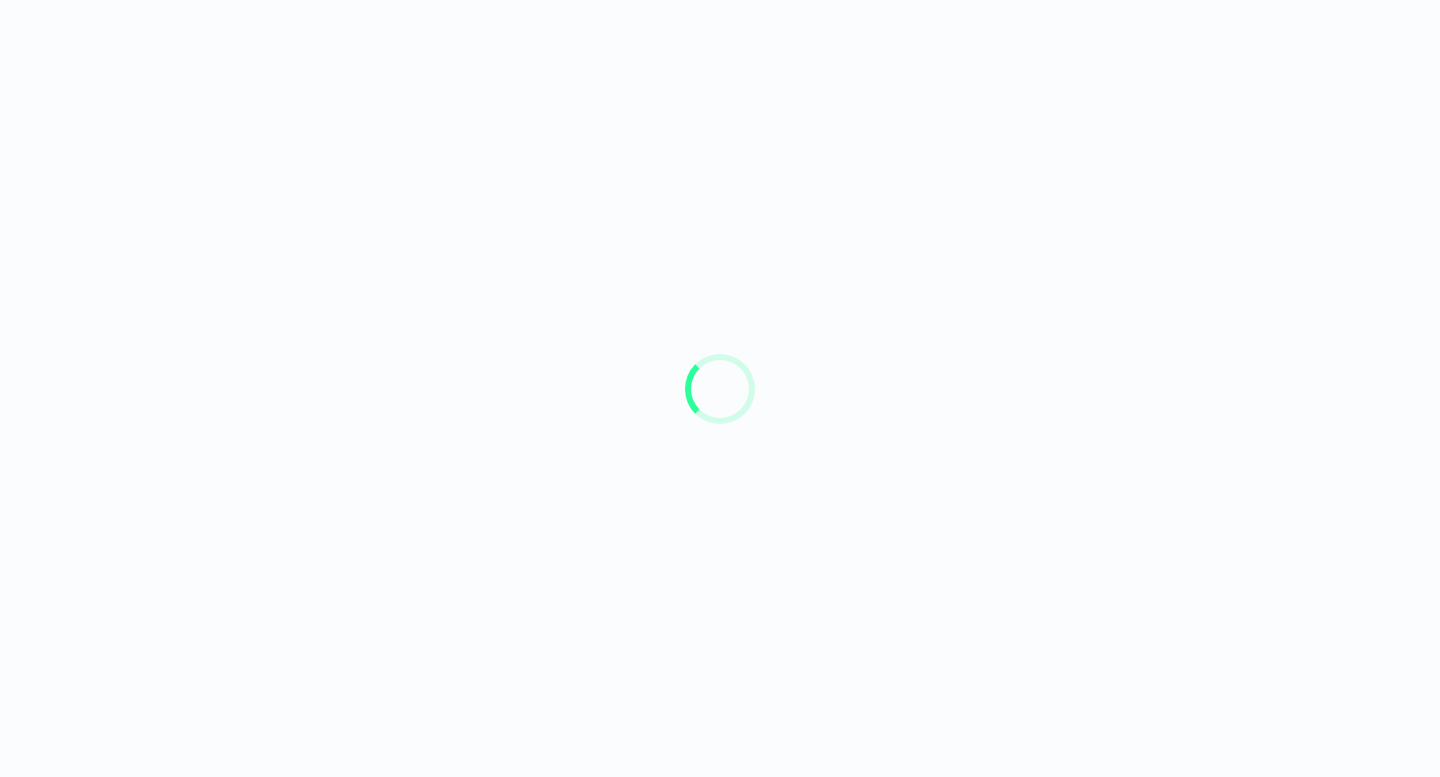 scroll, scrollTop: 0, scrollLeft: 0, axis: both 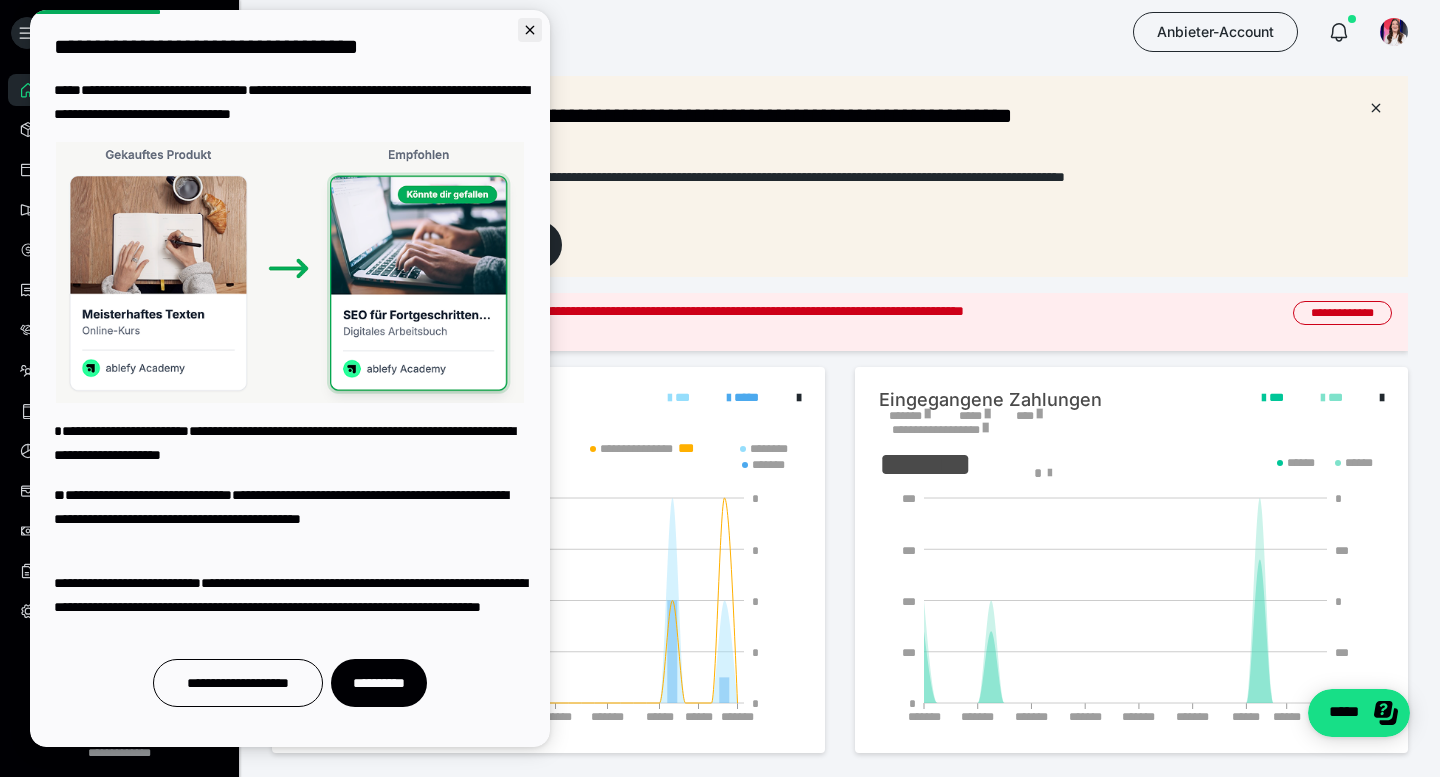 click 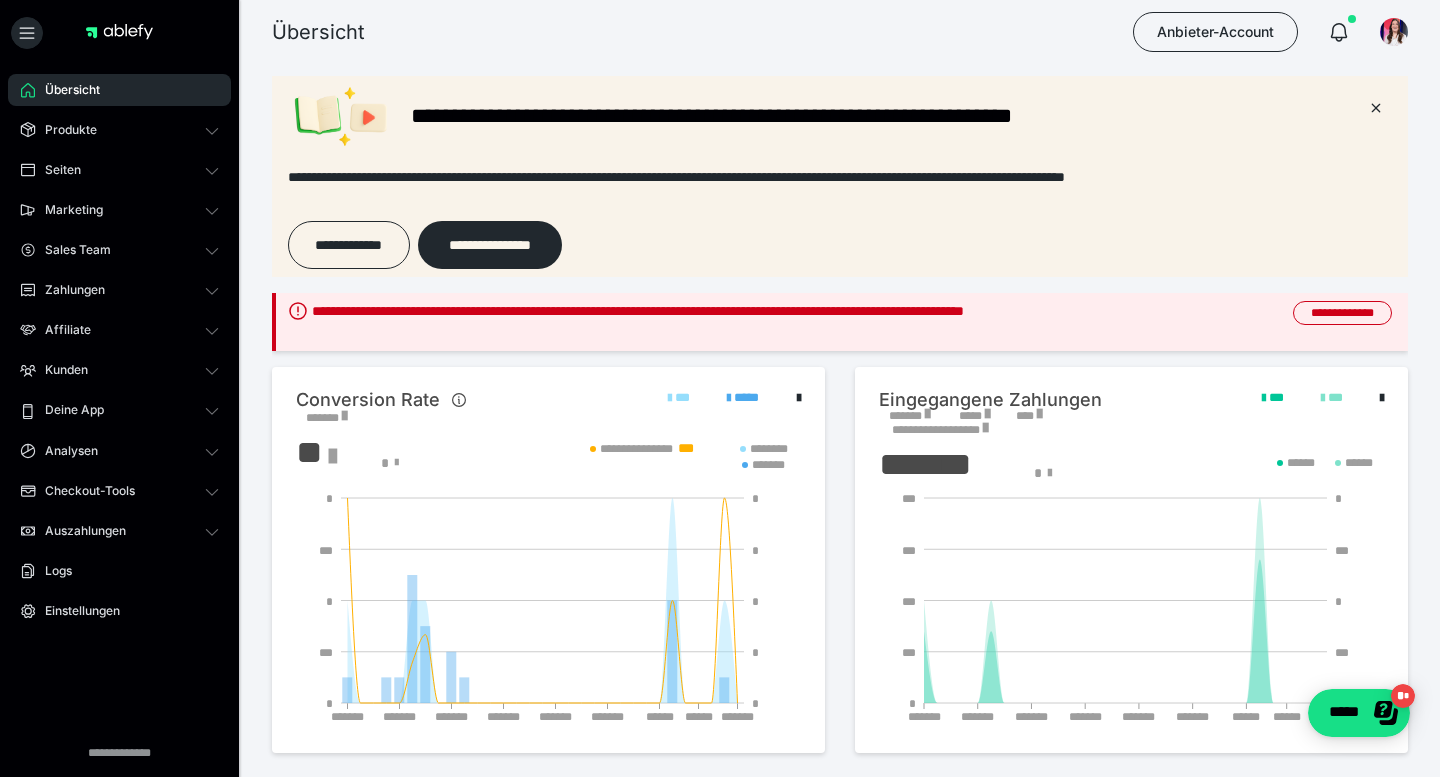 scroll, scrollTop: 0, scrollLeft: 0, axis: both 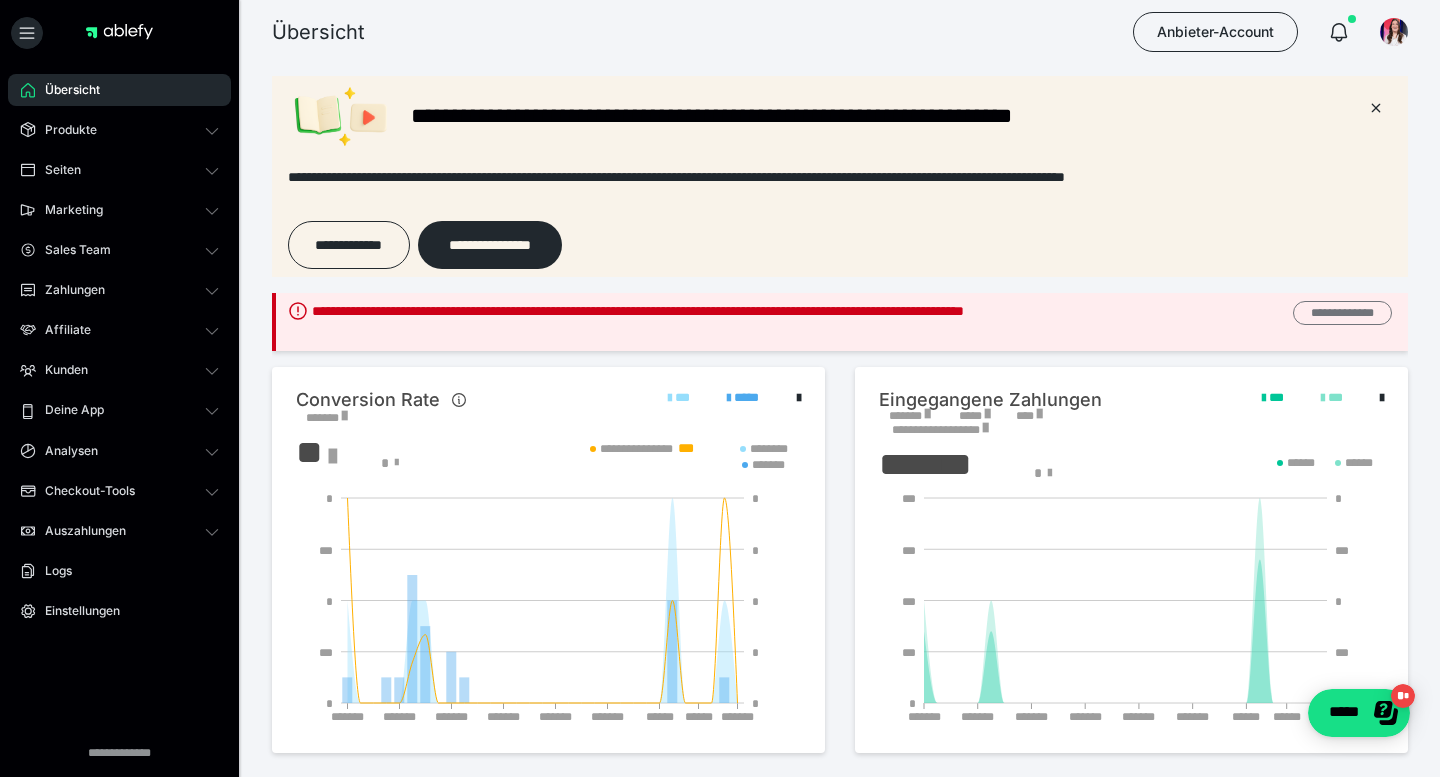 click on "**********" at bounding box center (1342, 313) 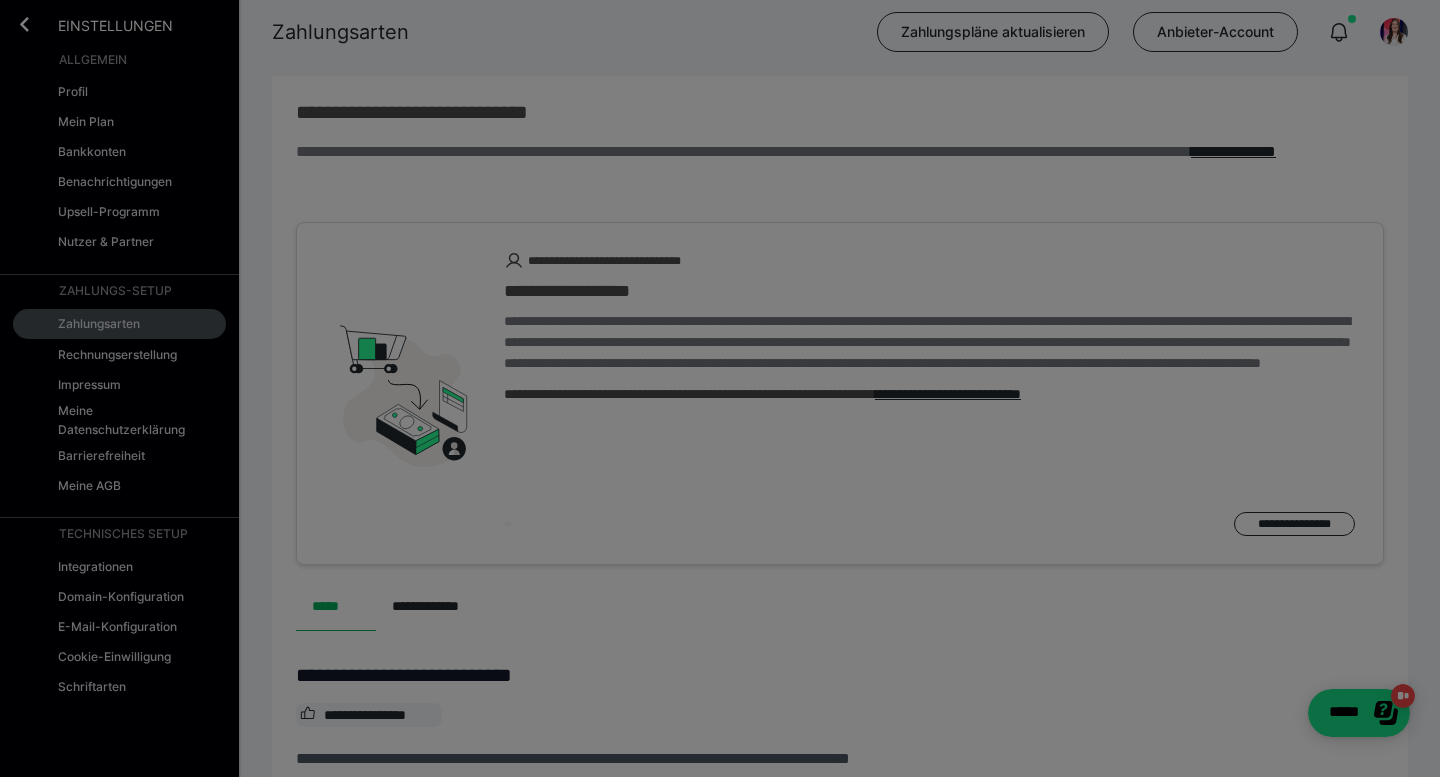 scroll, scrollTop: 0, scrollLeft: 0, axis: both 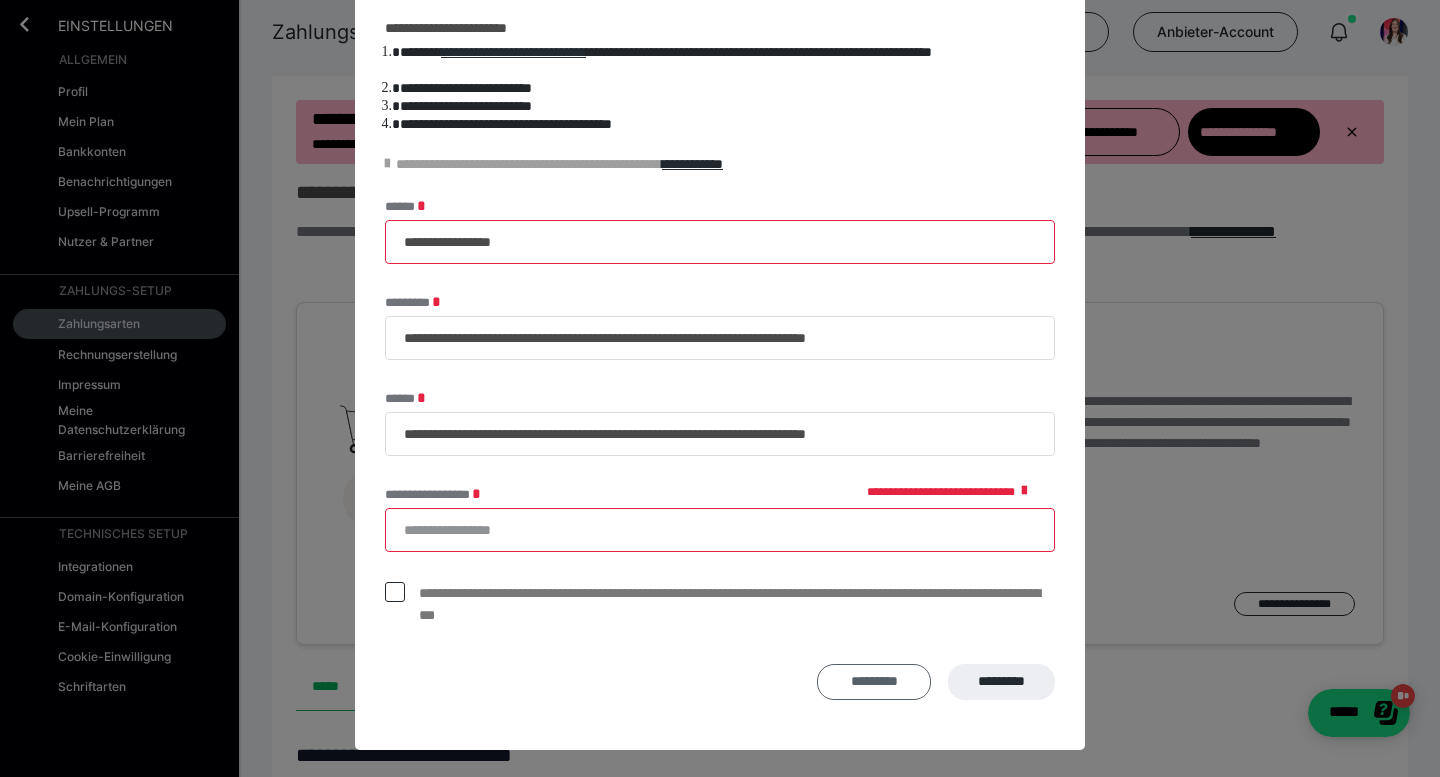 click on "*********" at bounding box center (874, 682) 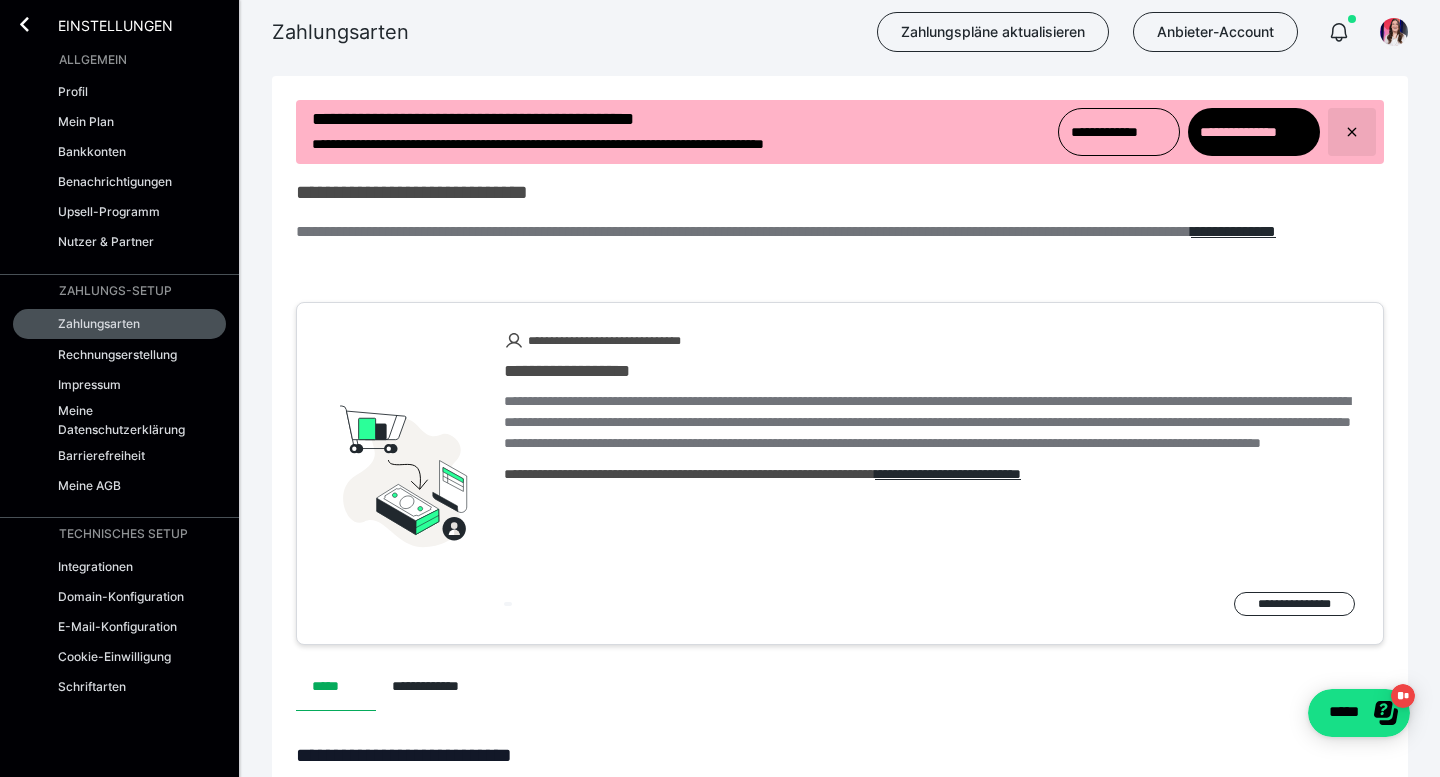 click 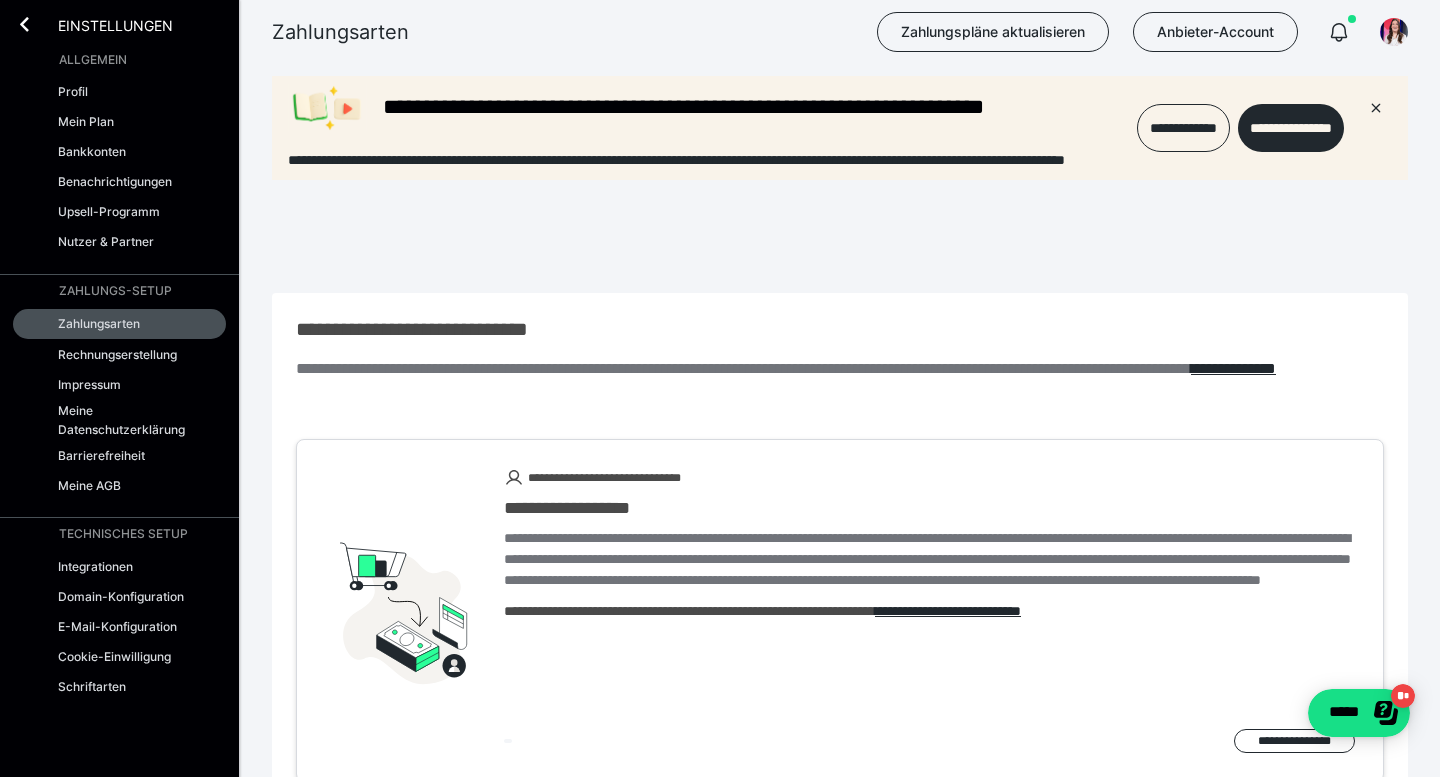 scroll, scrollTop: 0, scrollLeft: 0, axis: both 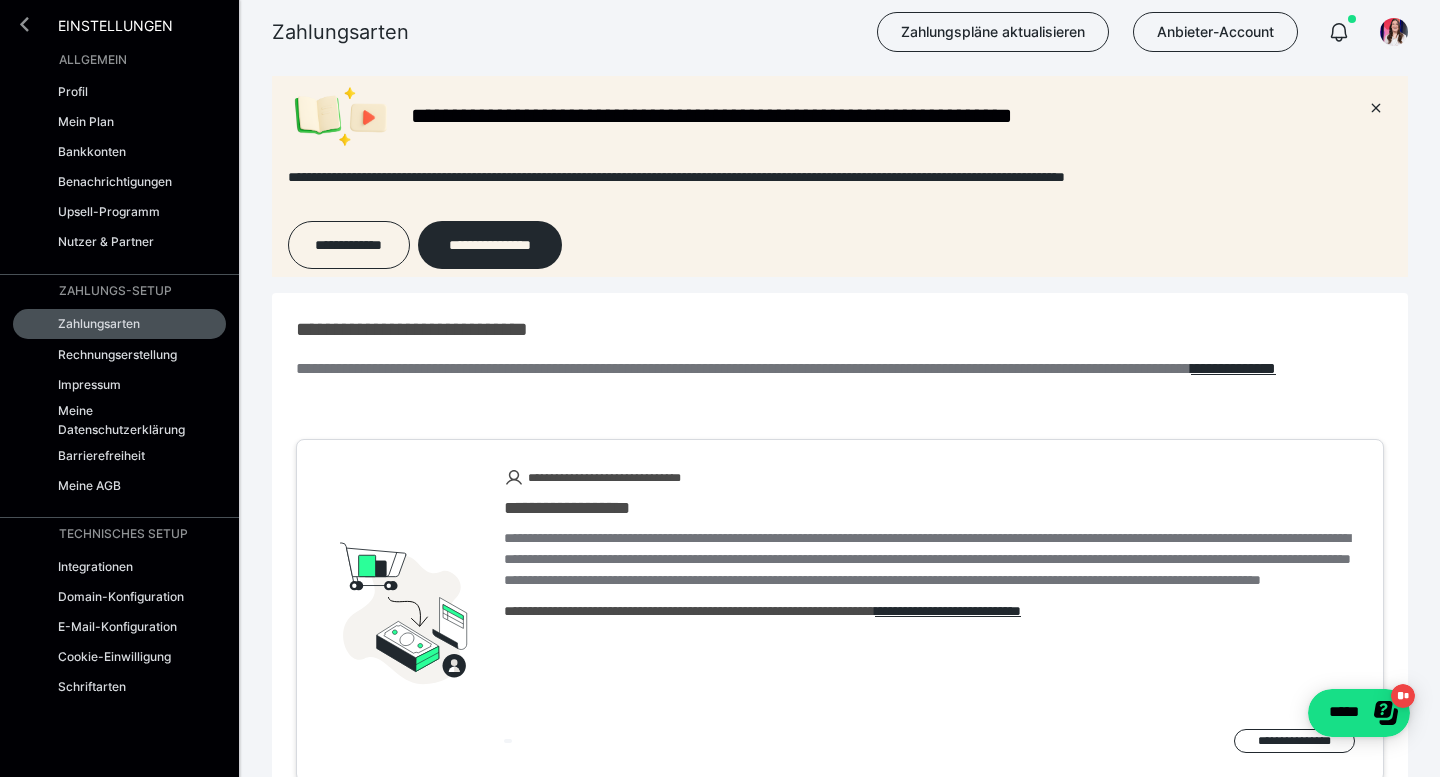 click at bounding box center [24, 24] 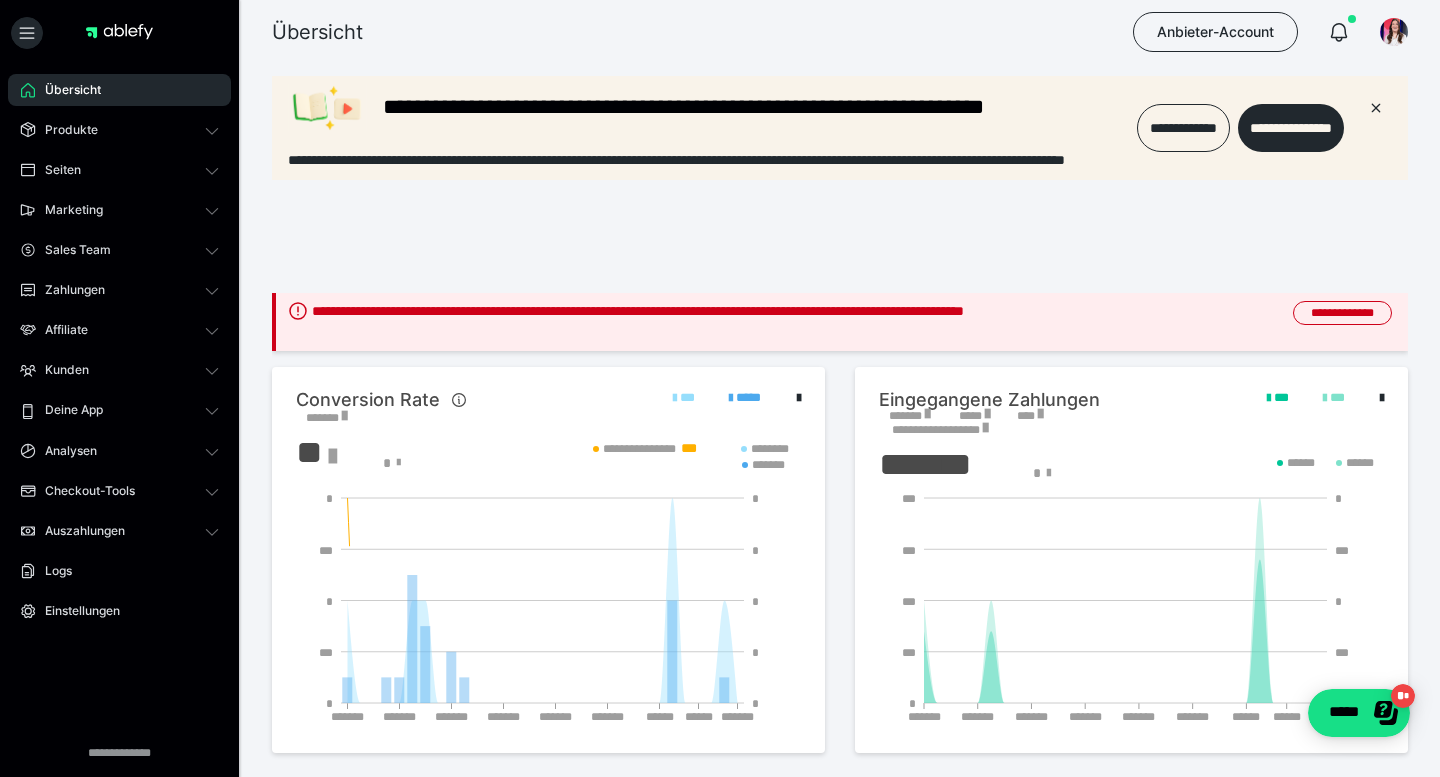 scroll, scrollTop: 0, scrollLeft: 0, axis: both 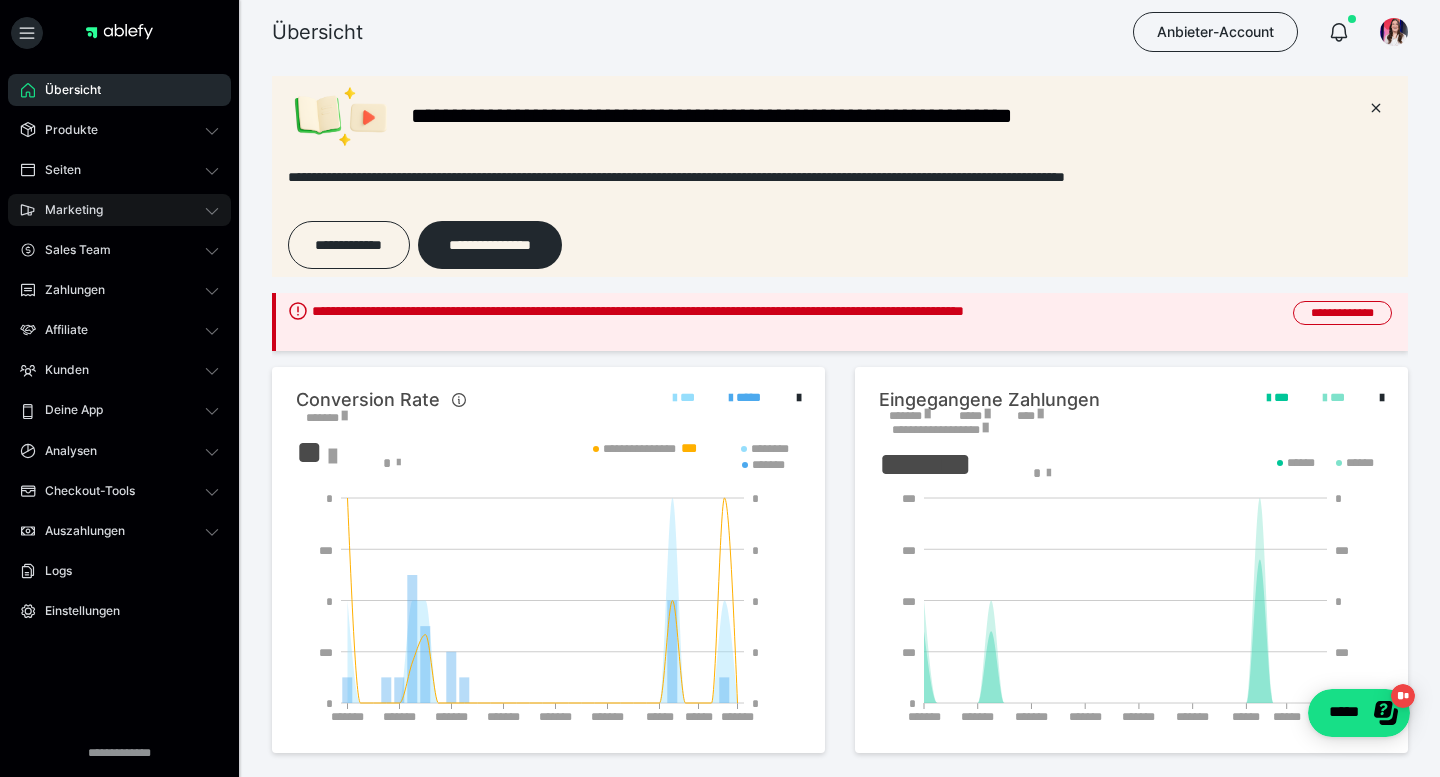 click on "Marketing" at bounding box center (67, 210) 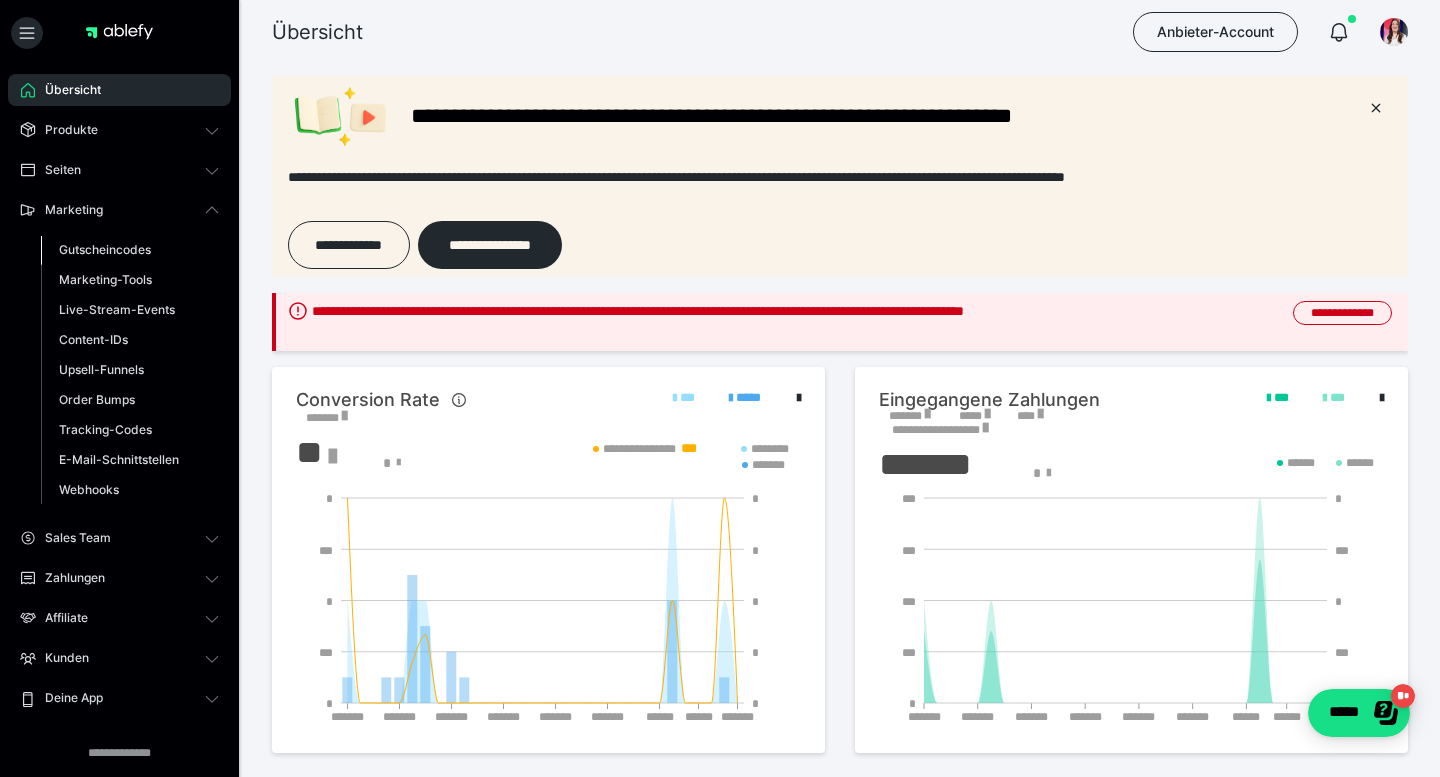 click on "Gutscheincodes" at bounding box center (105, 249) 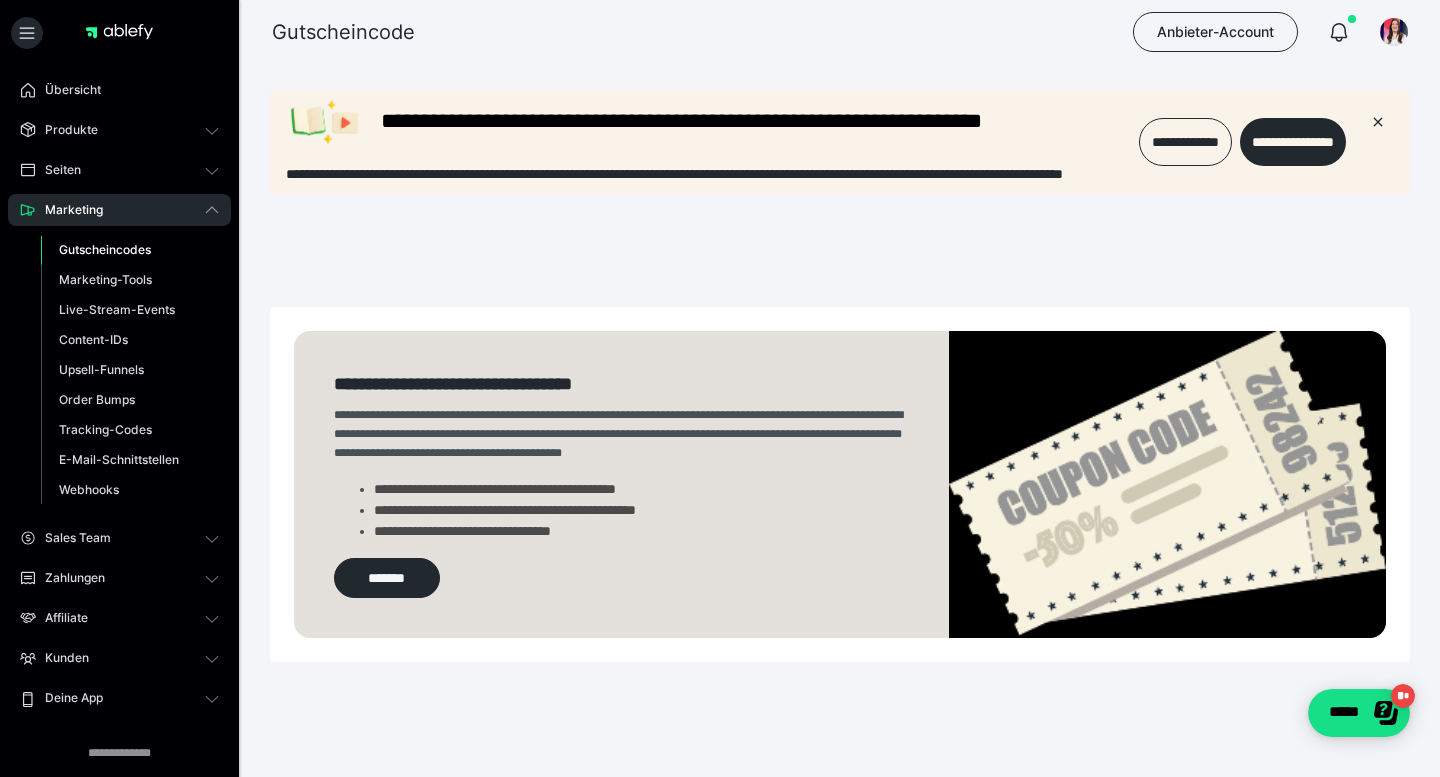 scroll, scrollTop: 0, scrollLeft: 0, axis: both 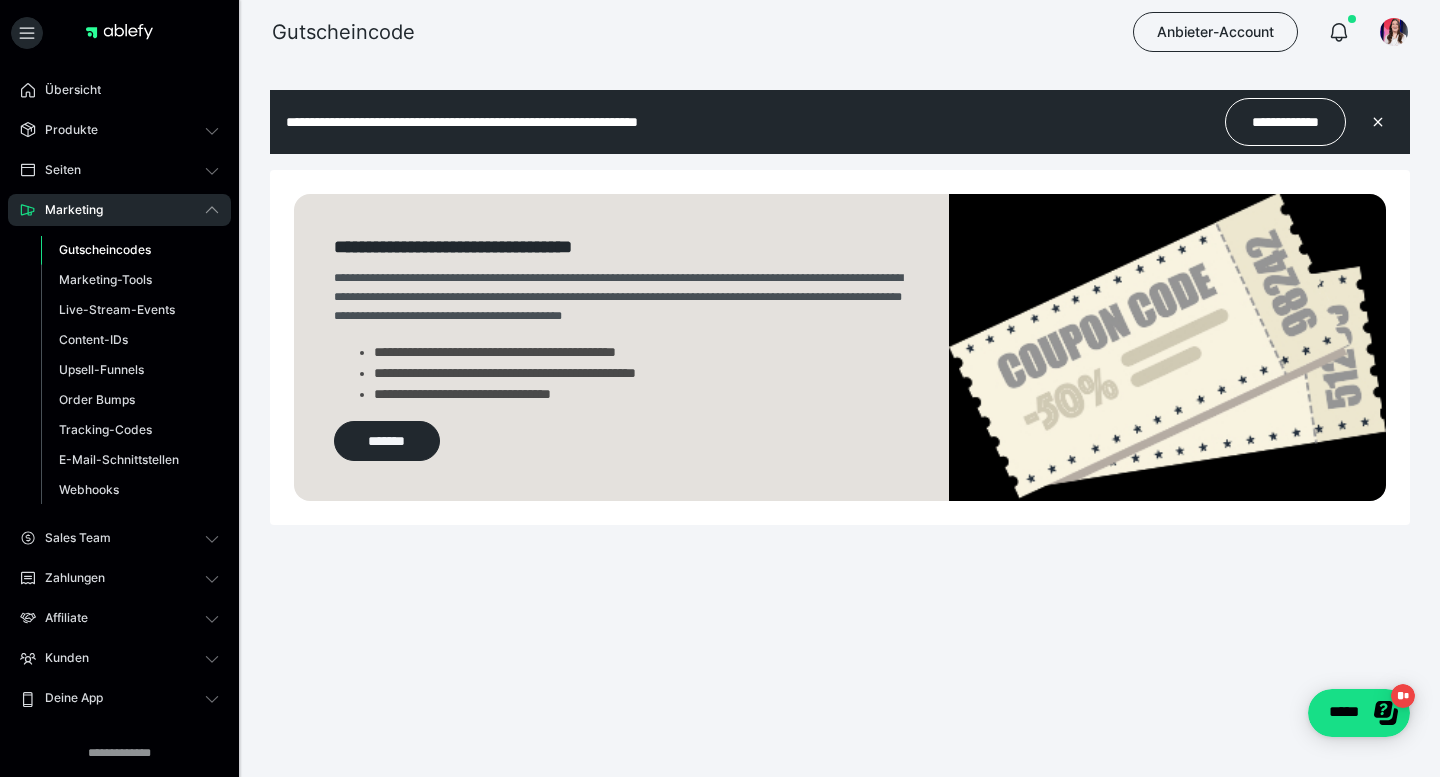 click on "Gutscheincodes" at bounding box center (105, 249) 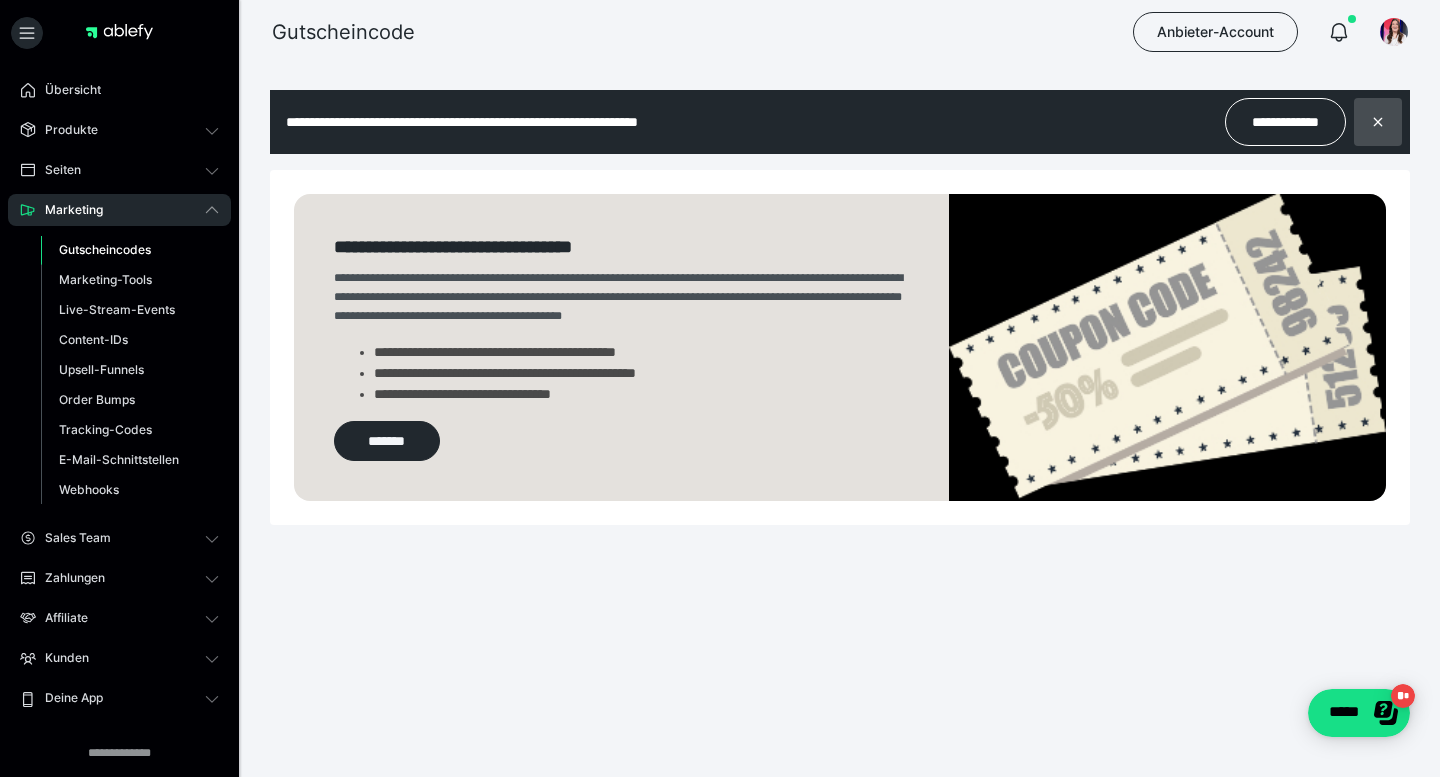 click 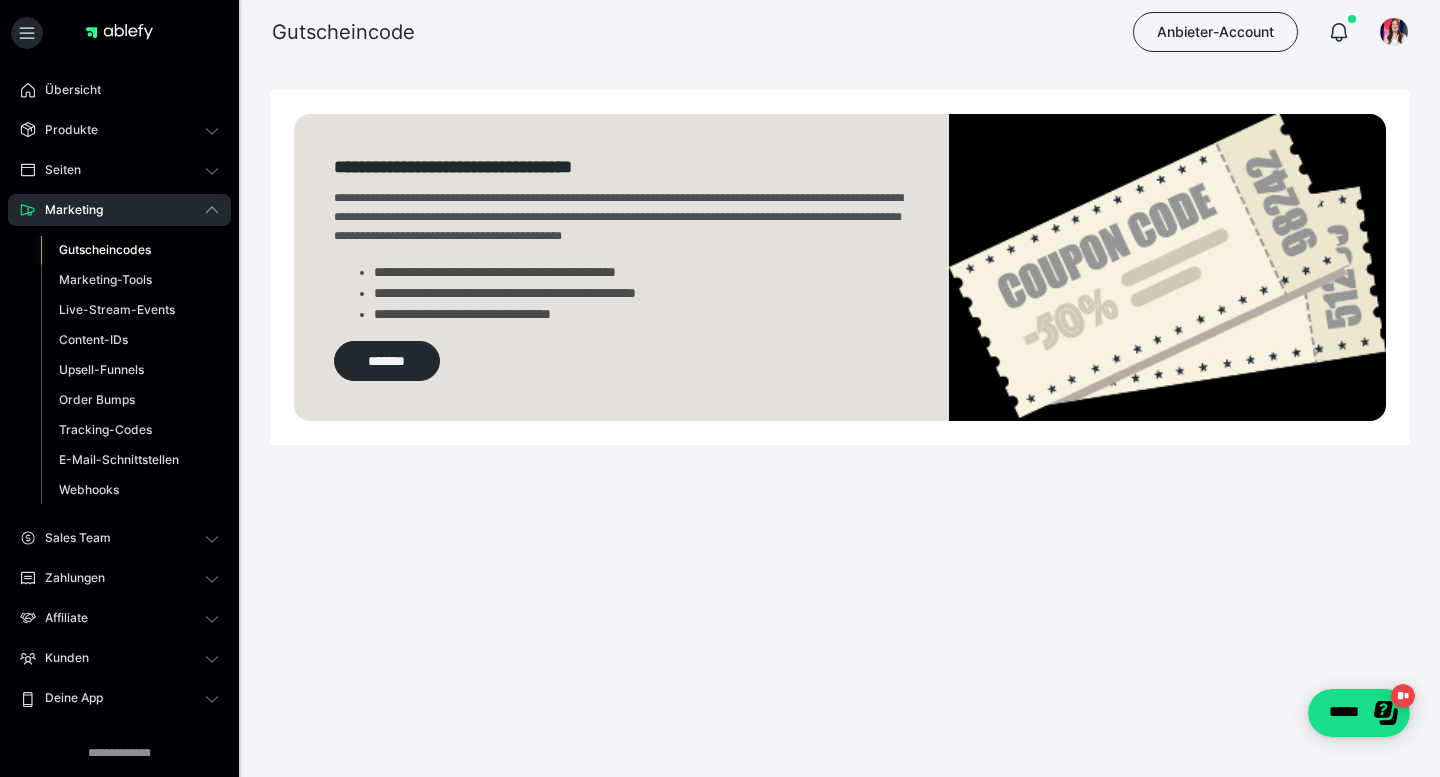 scroll, scrollTop: 0, scrollLeft: 0, axis: both 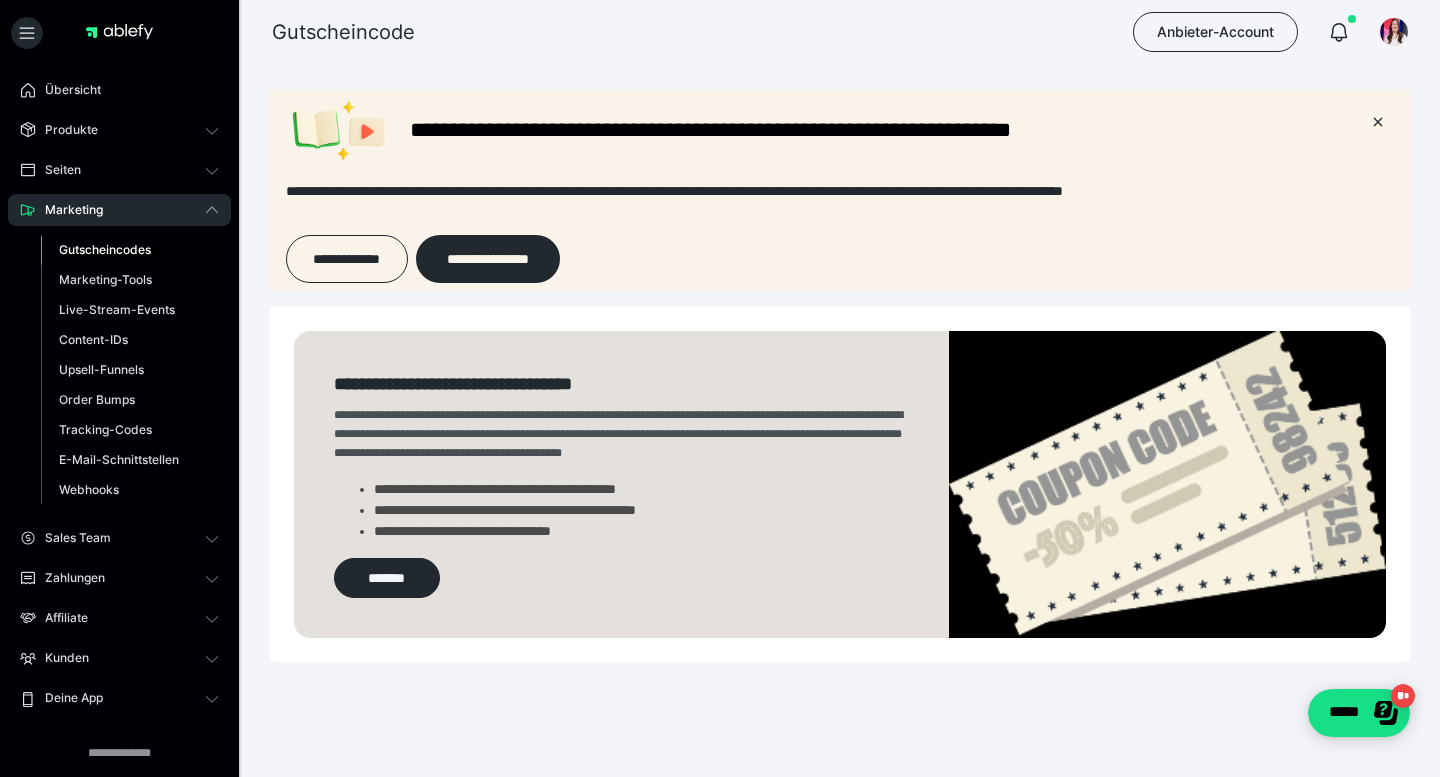 click on "Gutscheincodes" at bounding box center [105, 249] 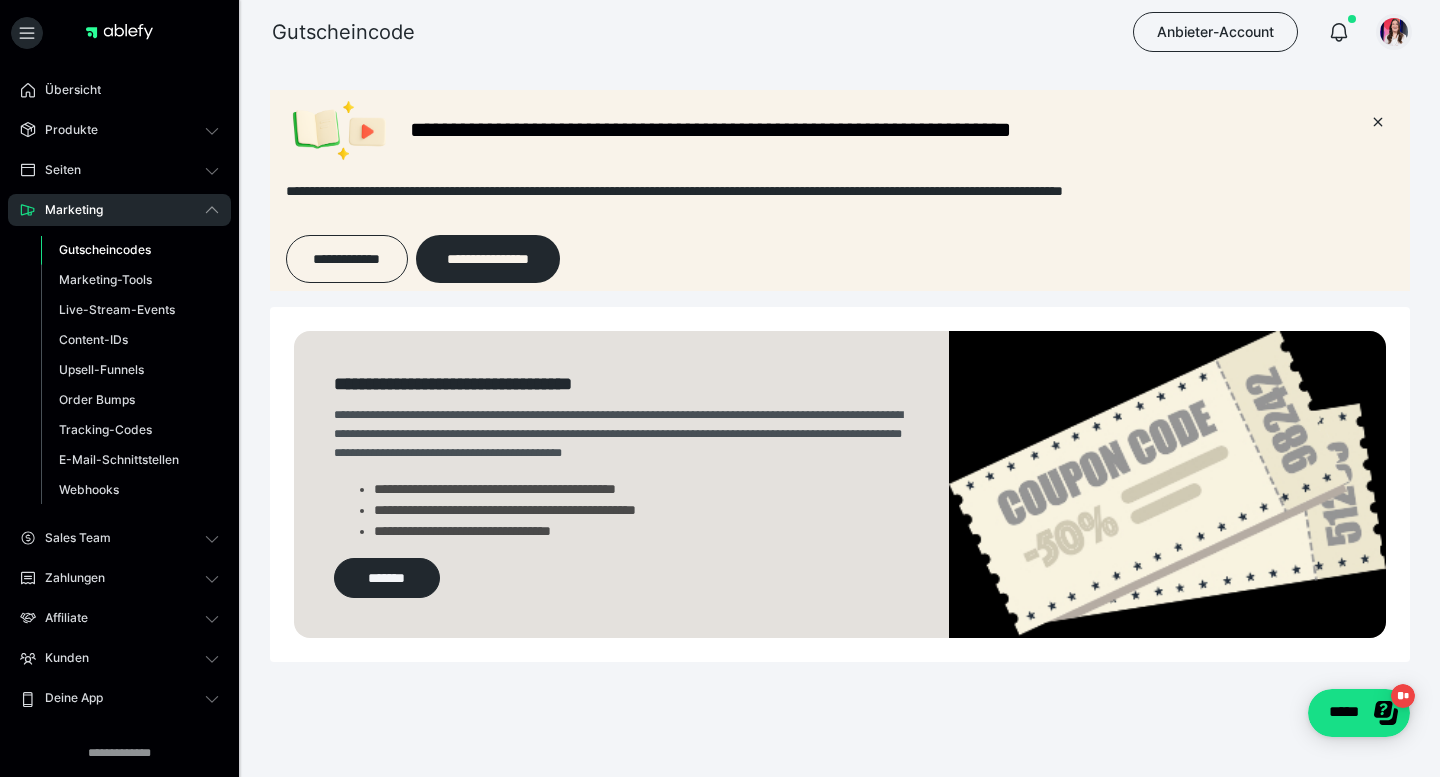 click at bounding box center (1394, 32) 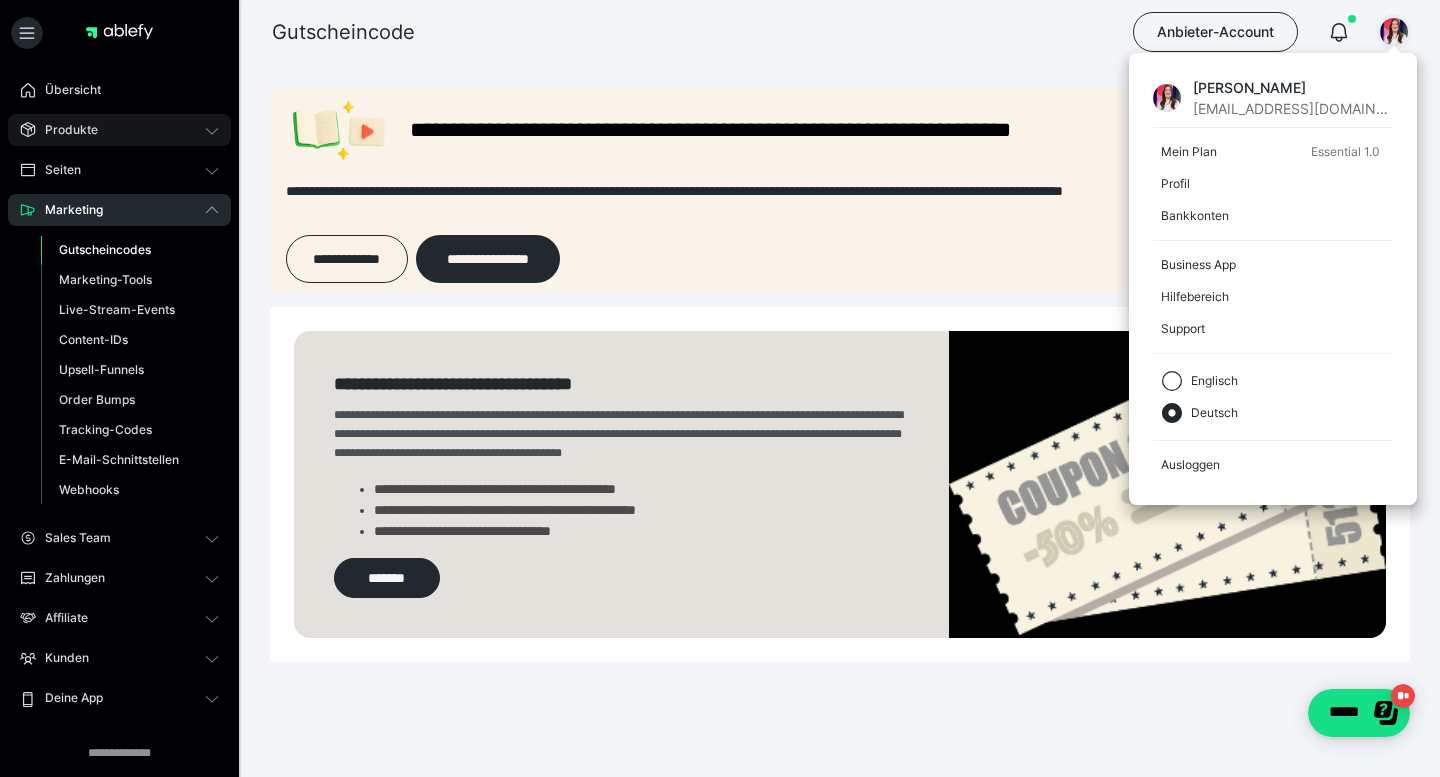 click on "Produkte" at bounding box center [64, 130] 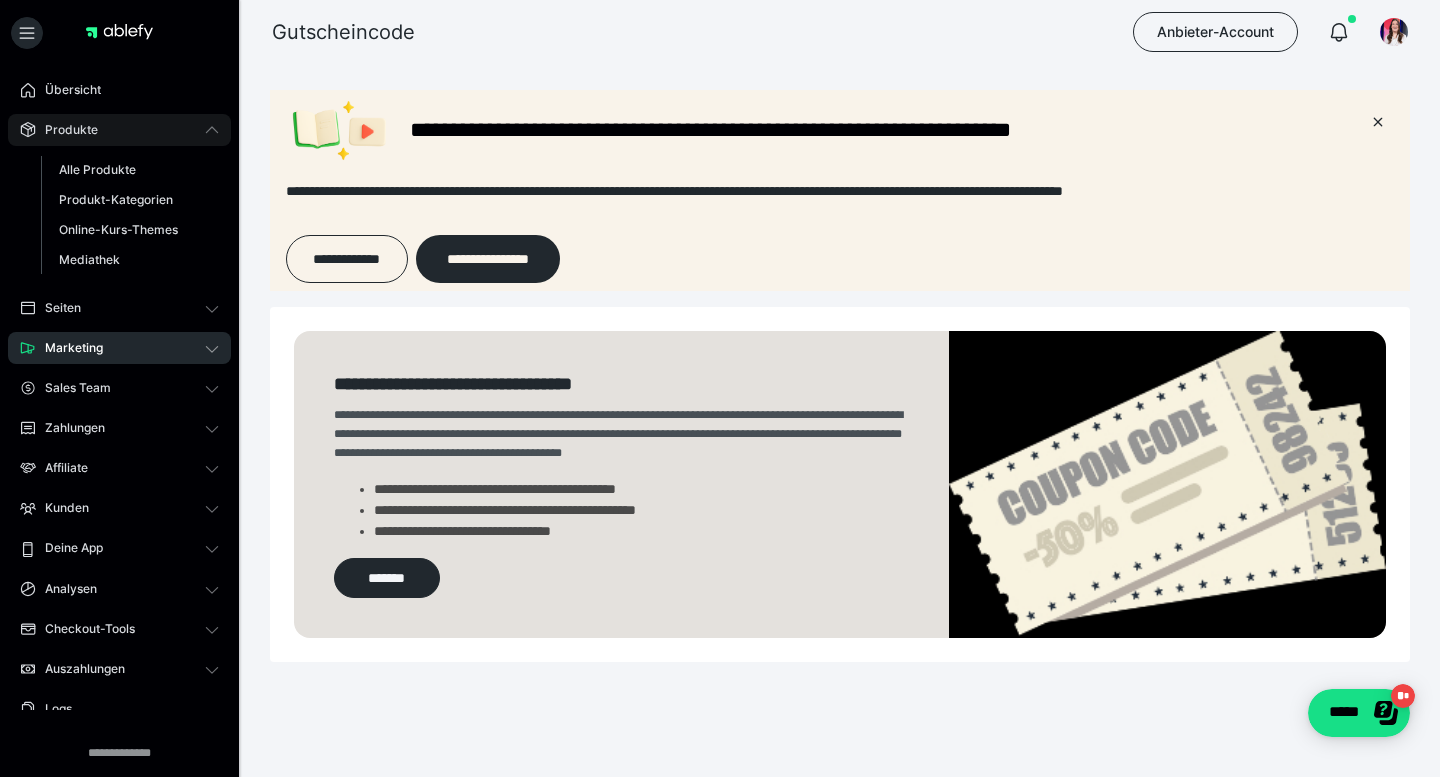 click on "Produkte" at bounding box center (64, 130) 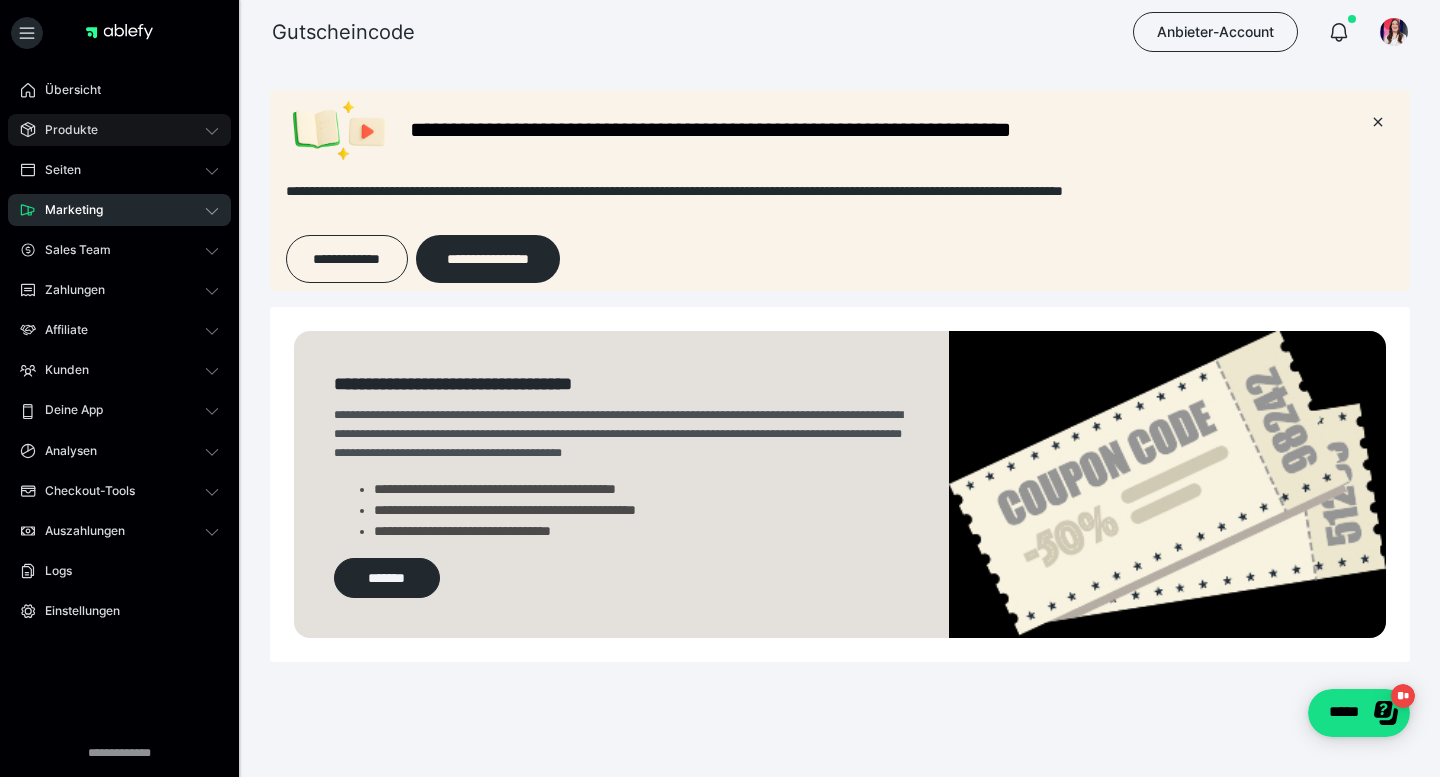 click on "Produkte" at bounding box center [64, 130] 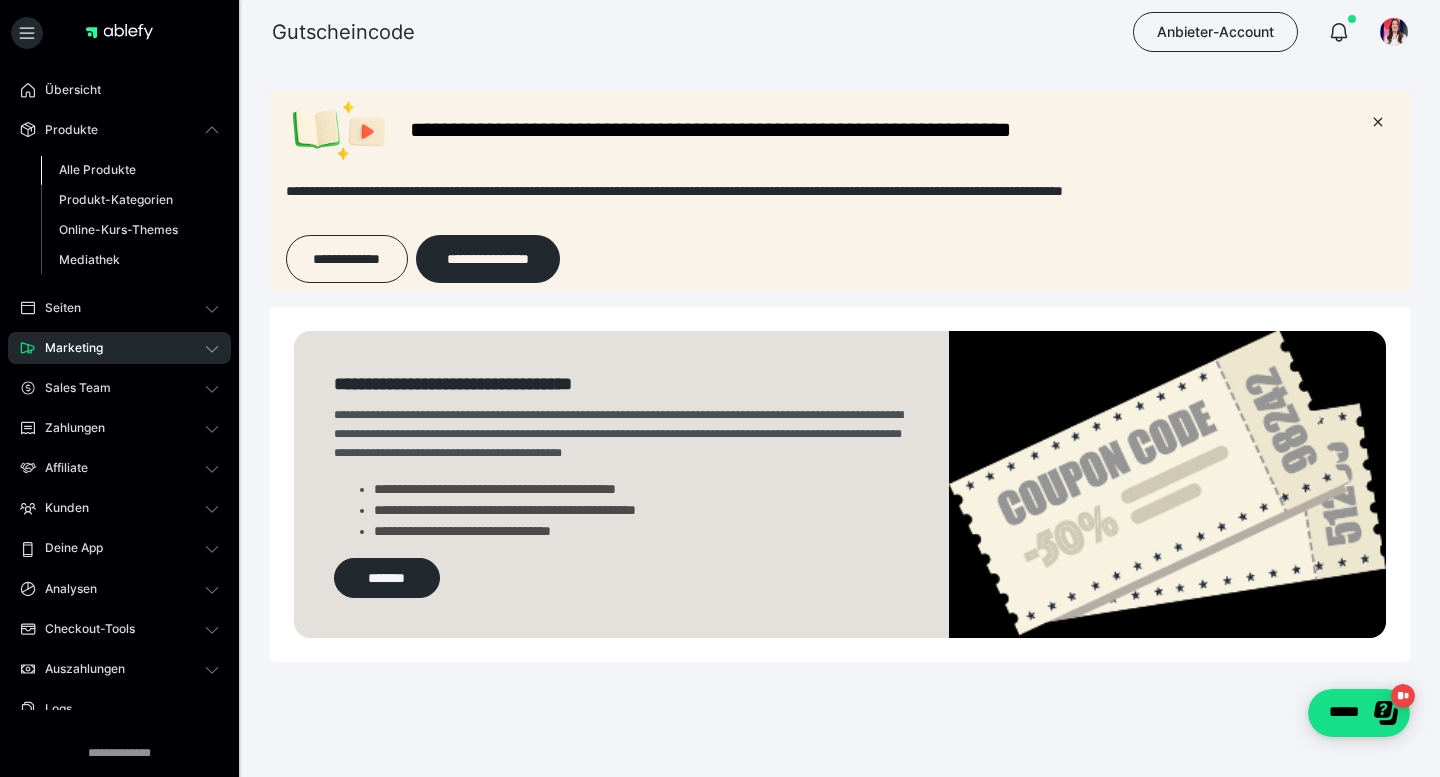 click on "Alle Produkte" at bounding box center [97, 169] 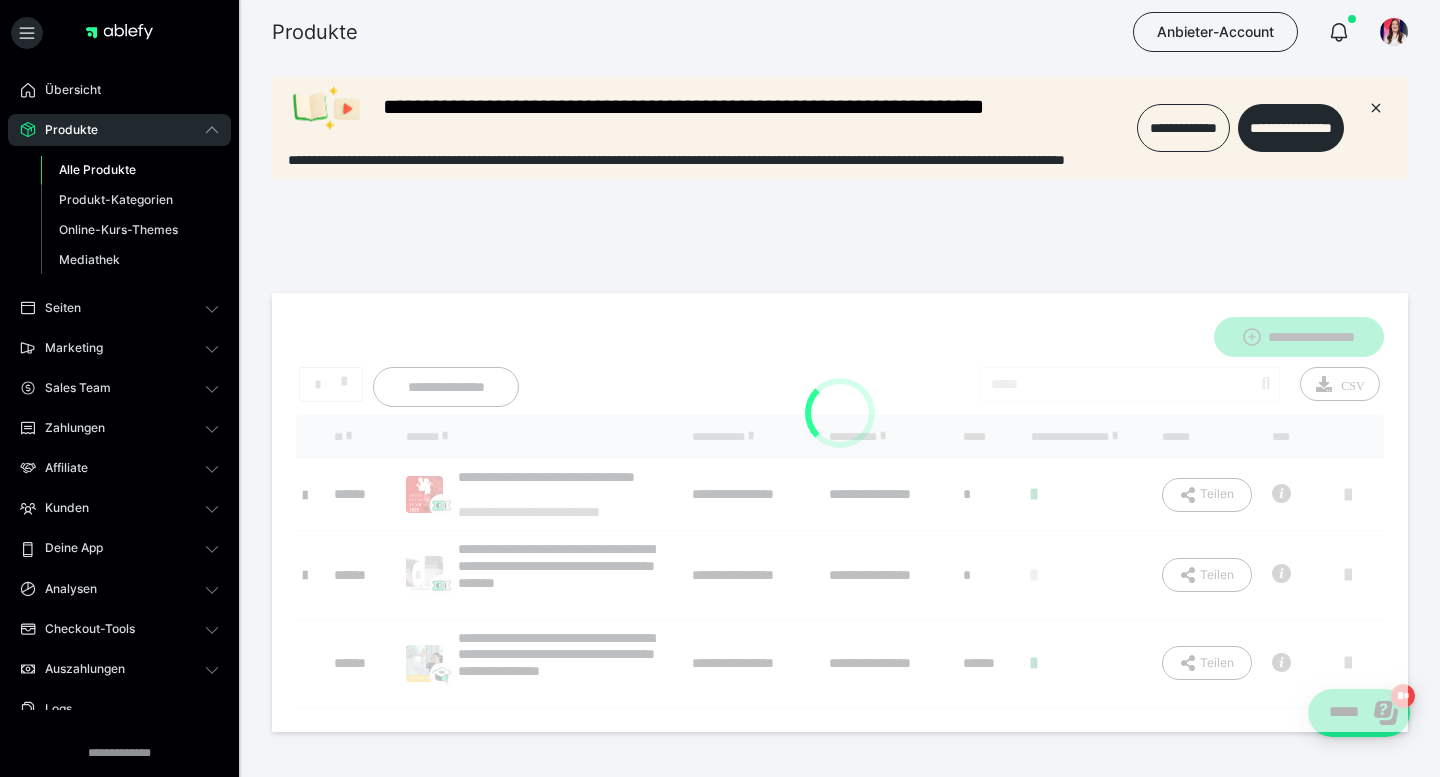 scroll, scrollTop: 0, scrollLeft: 0, axis: both 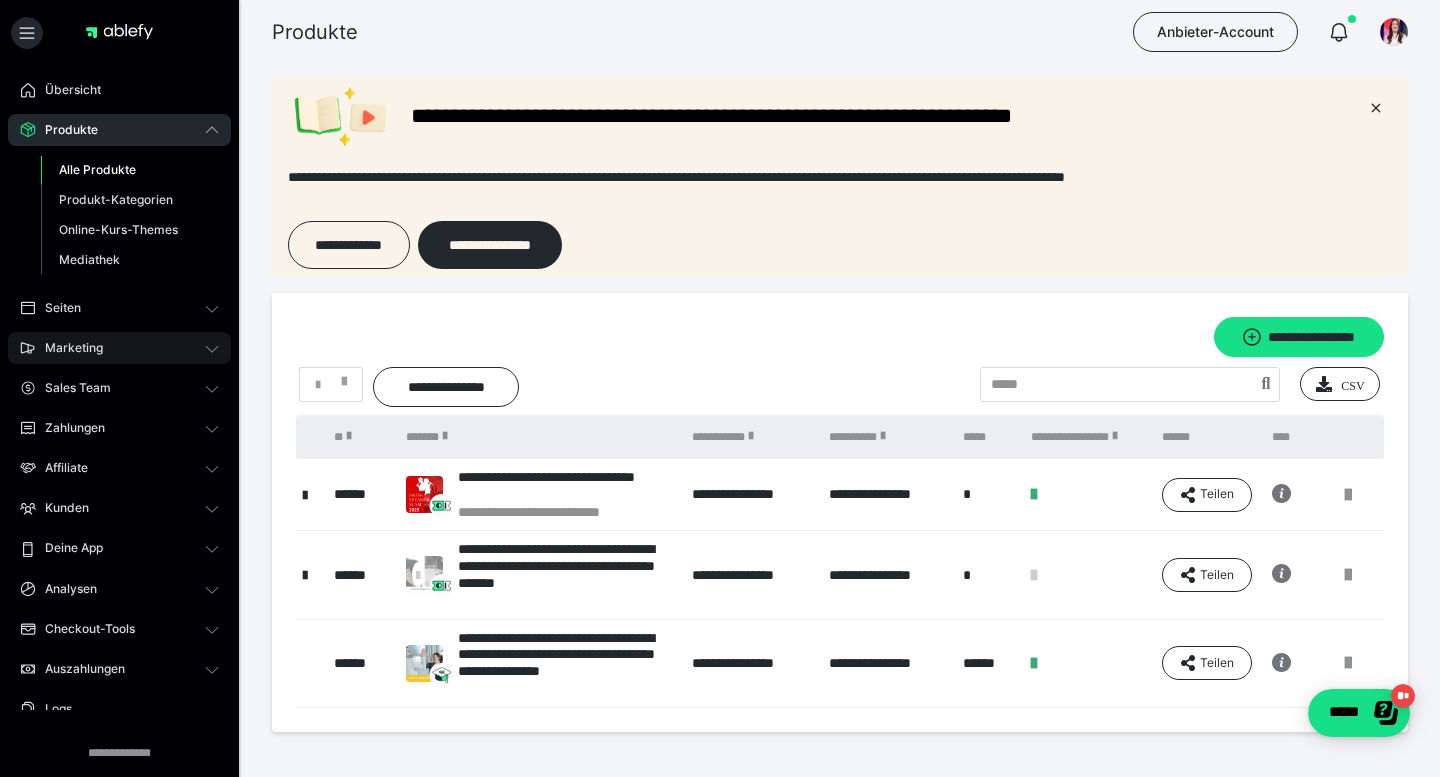 click on "Marketing" at bounding box center (67, 348) 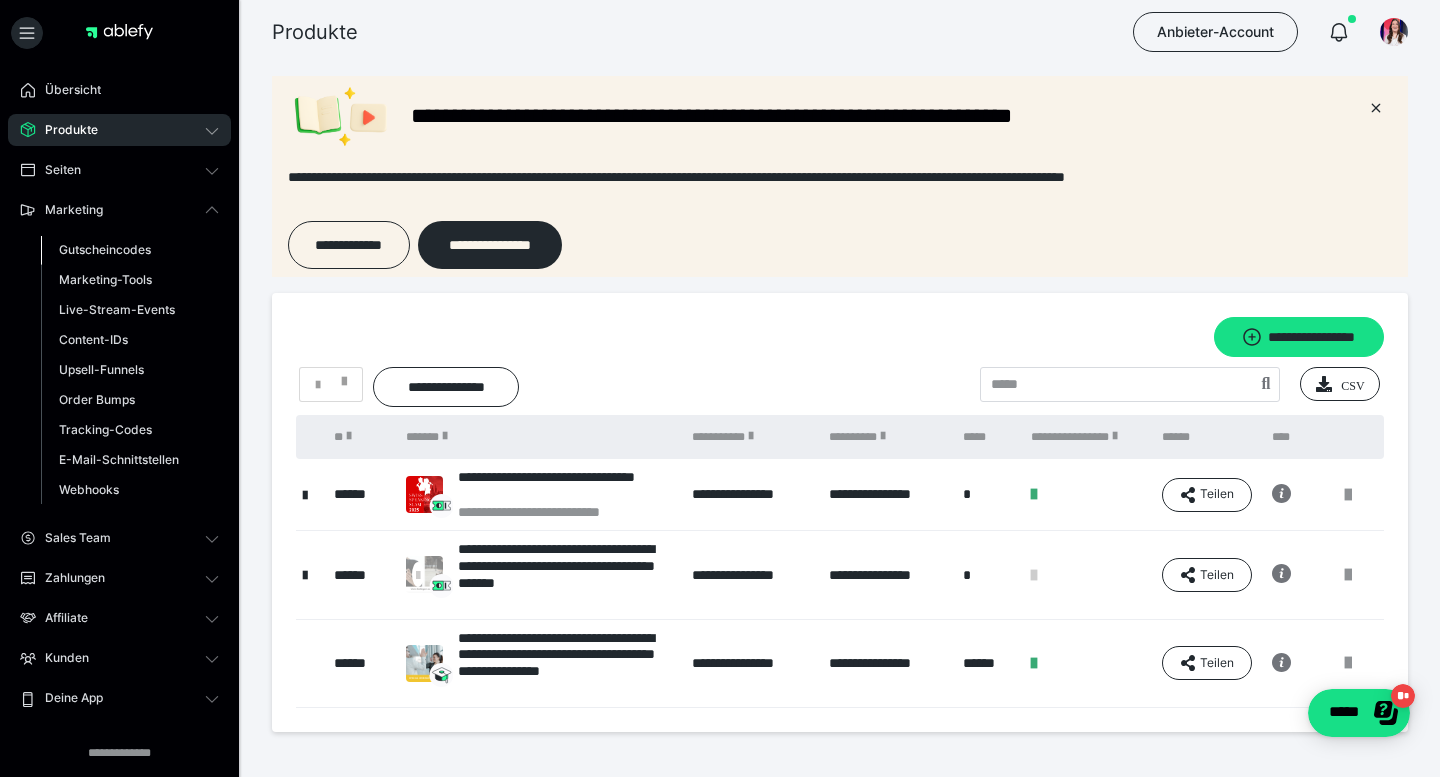 click on "Gutscheincodes" at bounding box center [105, 249] 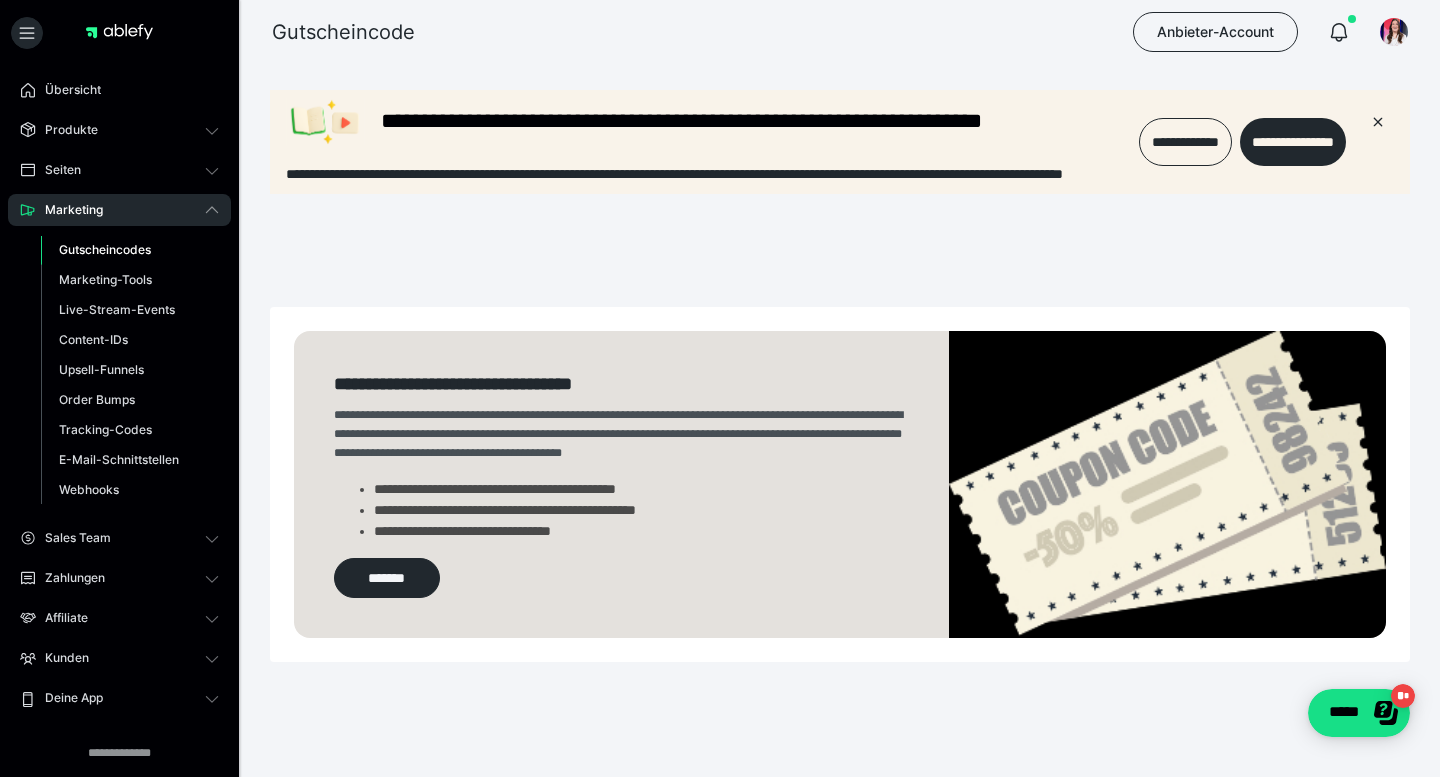 scroll, scrollTop: 0, scrollLeft: 0, axis: both 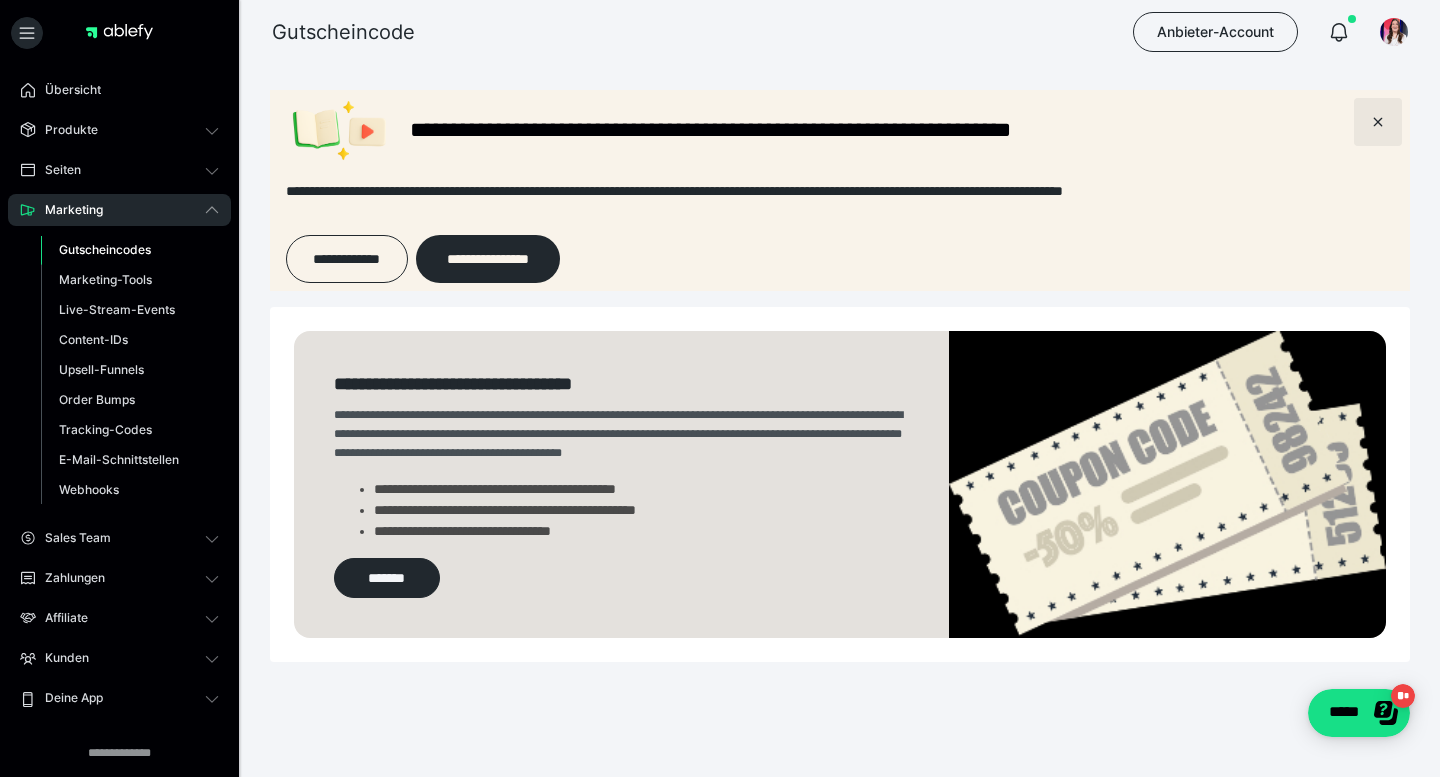 click 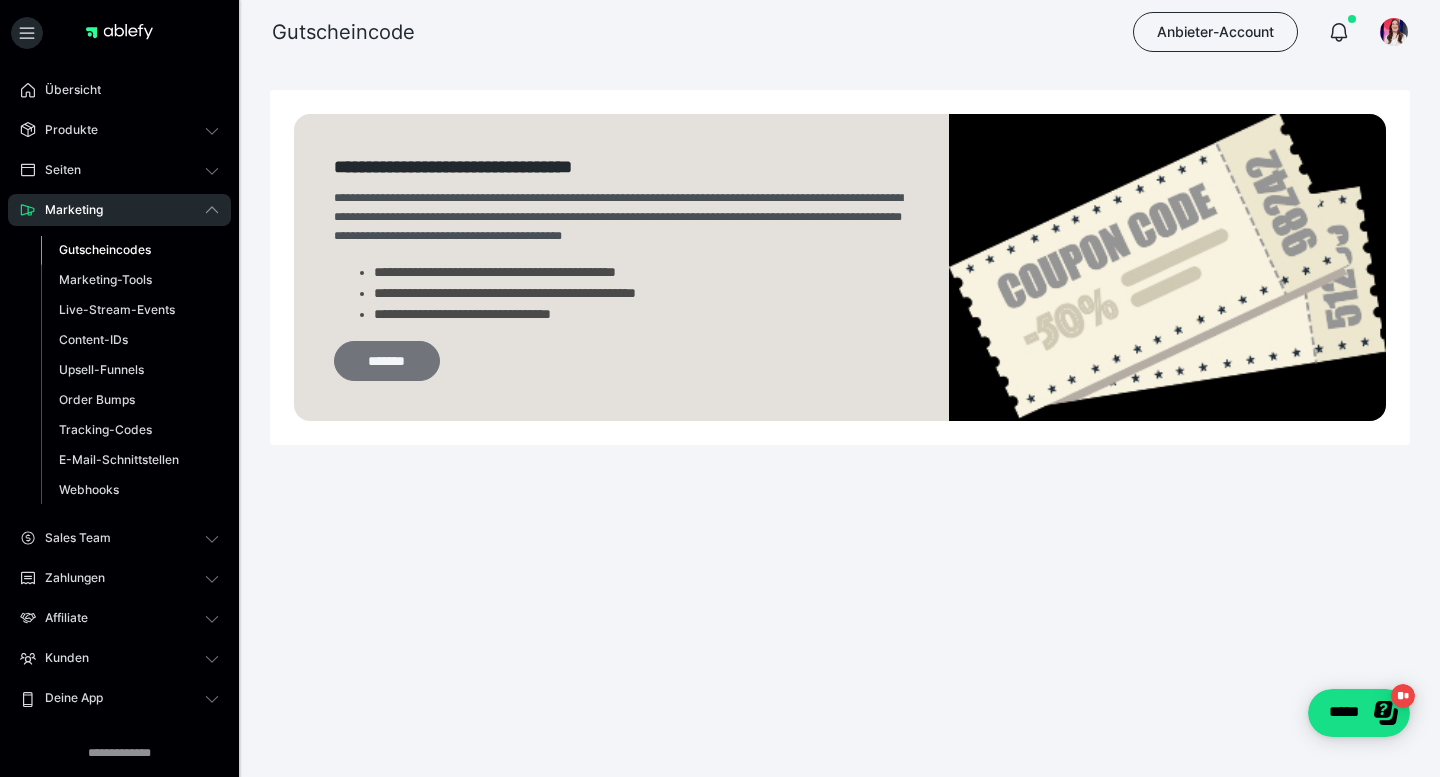 click on "*******" at bounding box center (387, 361) 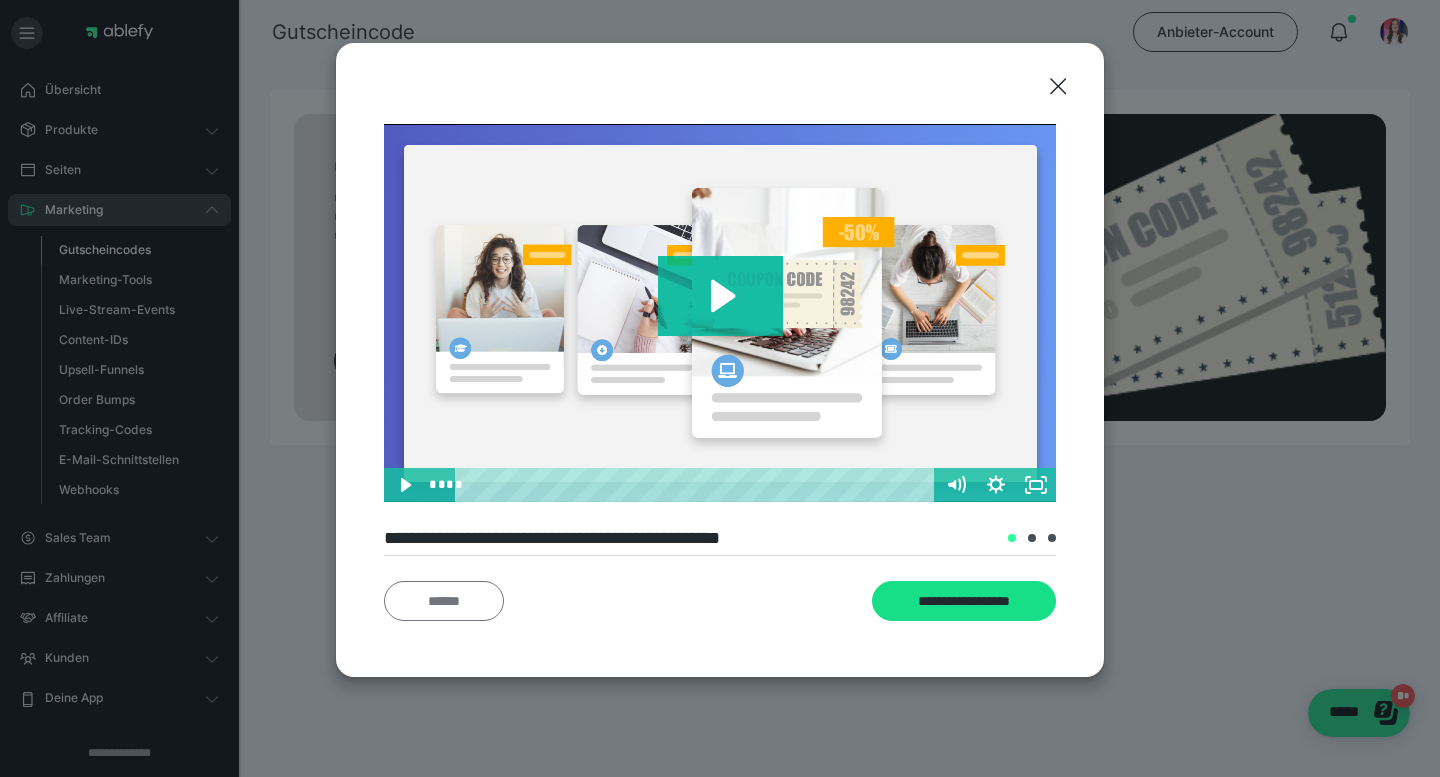 click on "******" at bounding box center (444, 601) 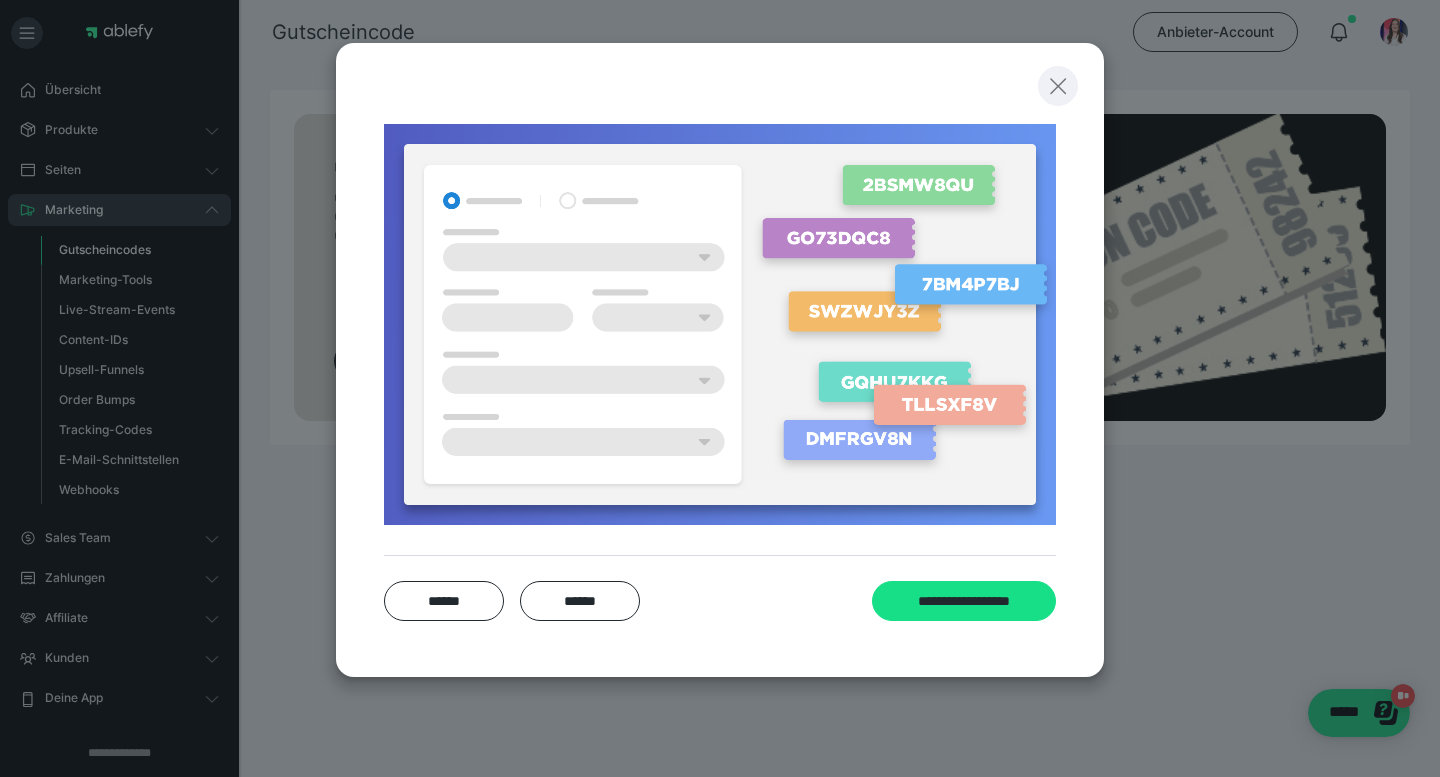 click 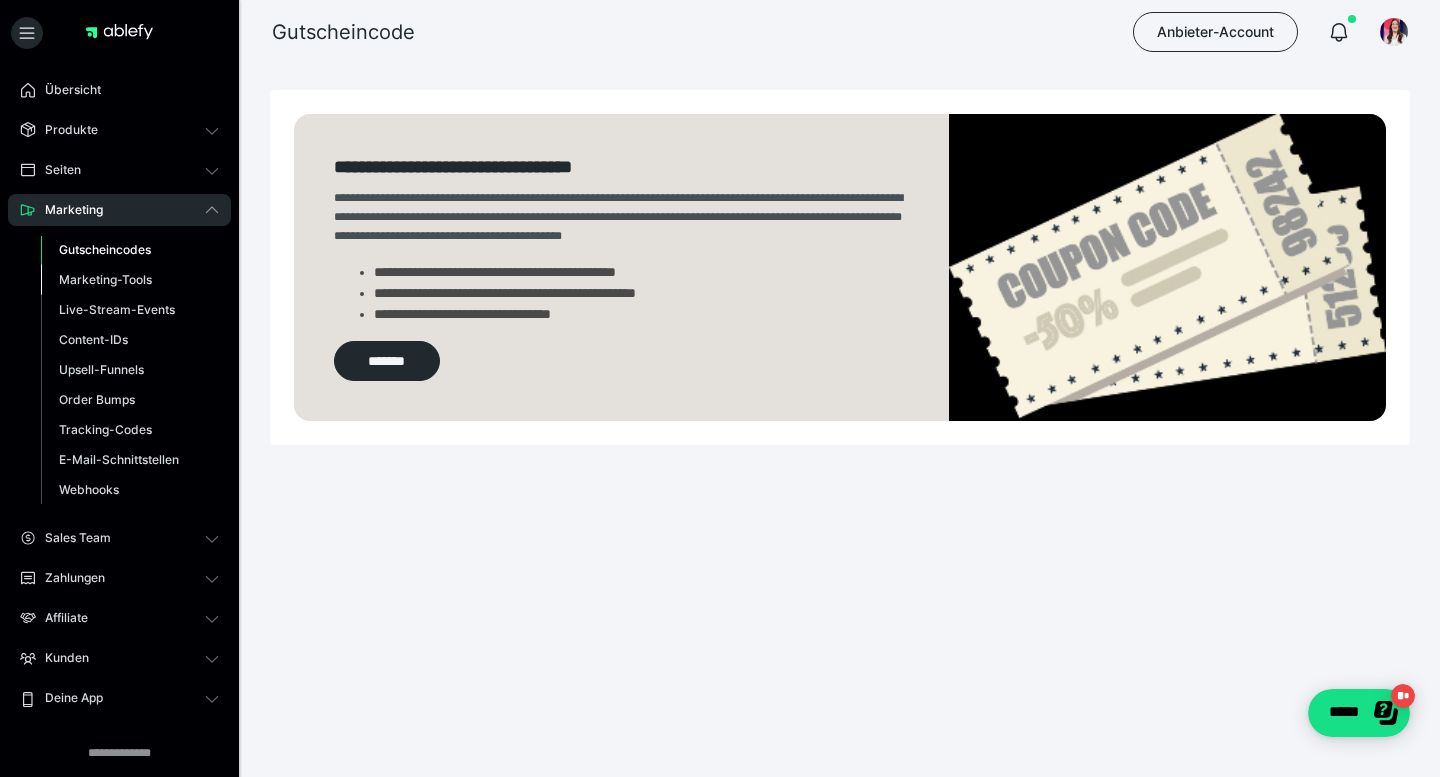 click on "Marketing-Tools" at bounding box center (105, 279) 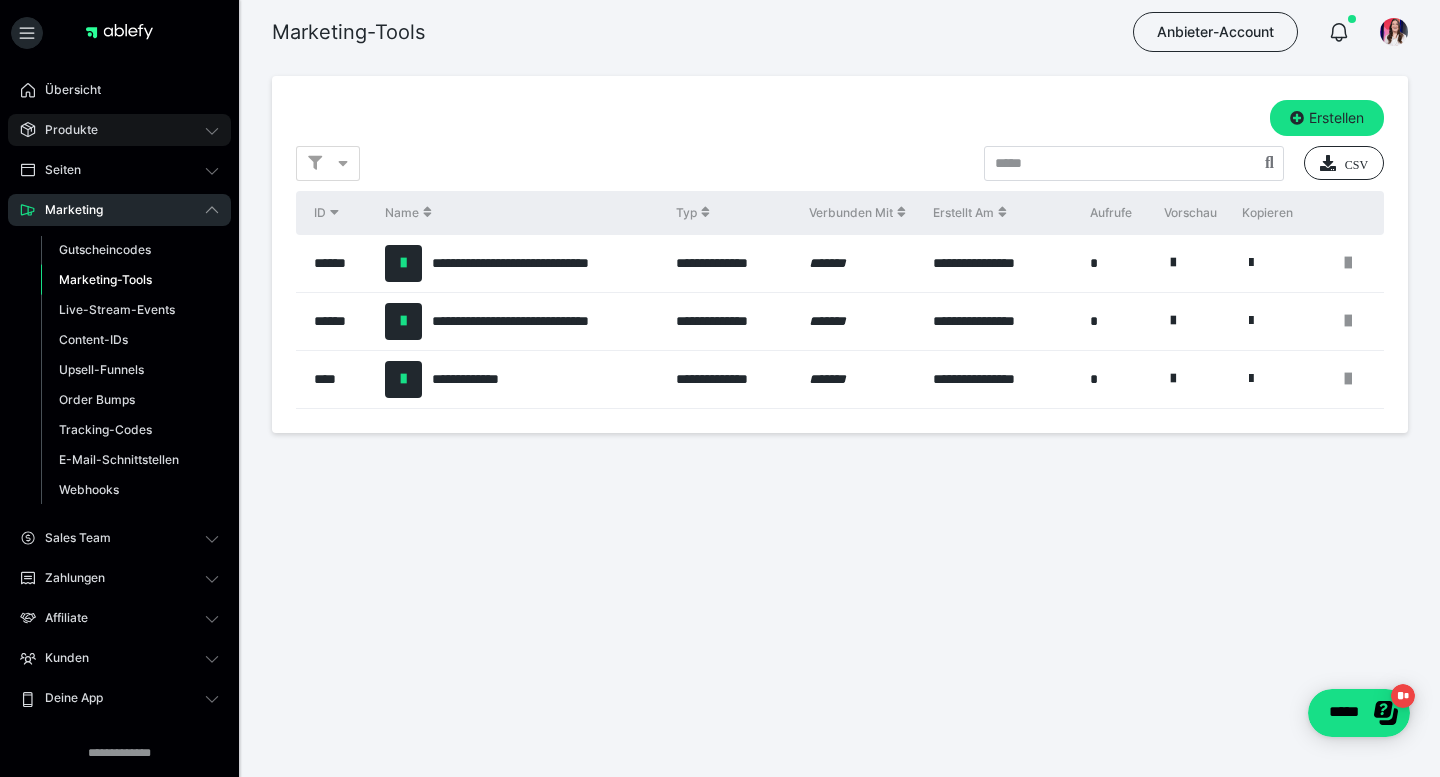 click on "Produkte" at bounding box center [64, 130] 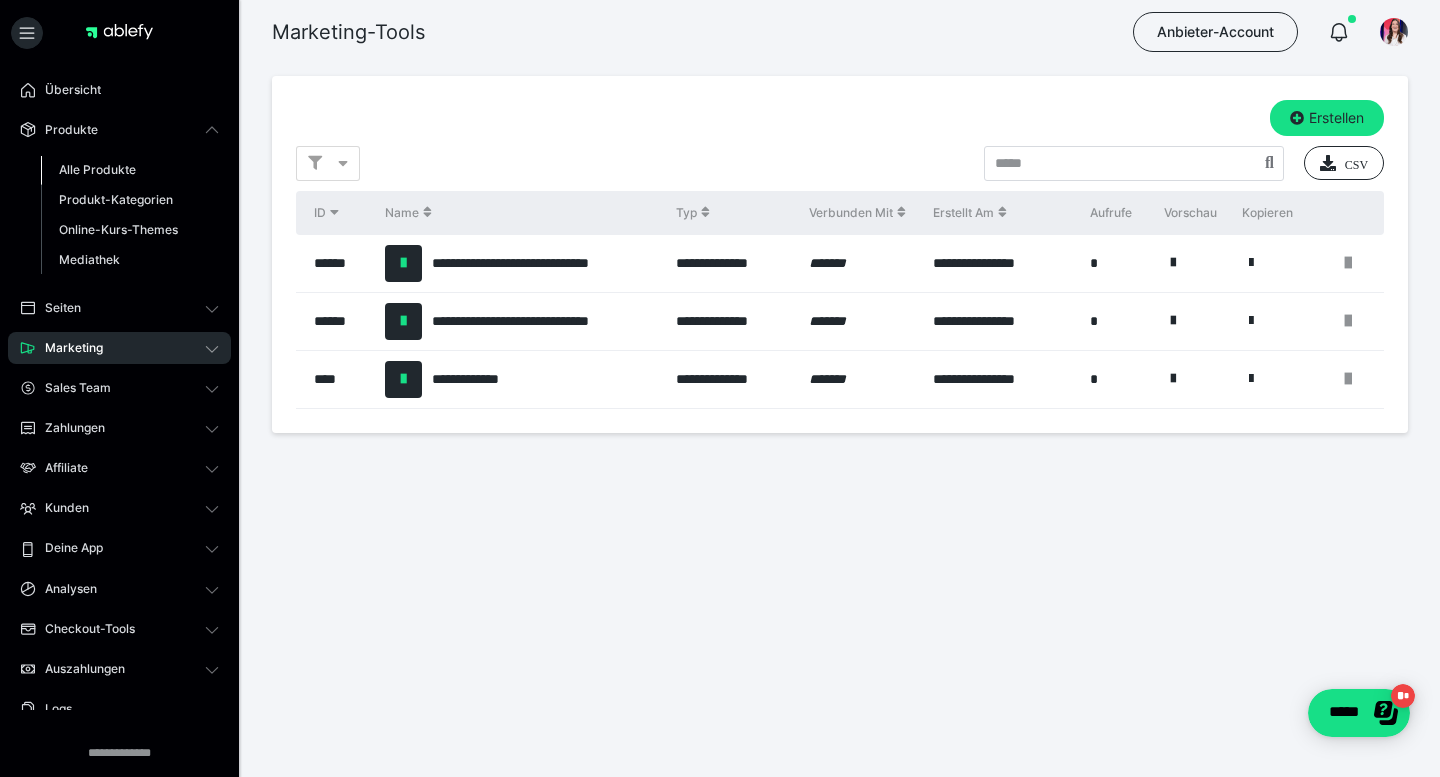 click on "Alle Produkte" at bounding box center [97, 169] 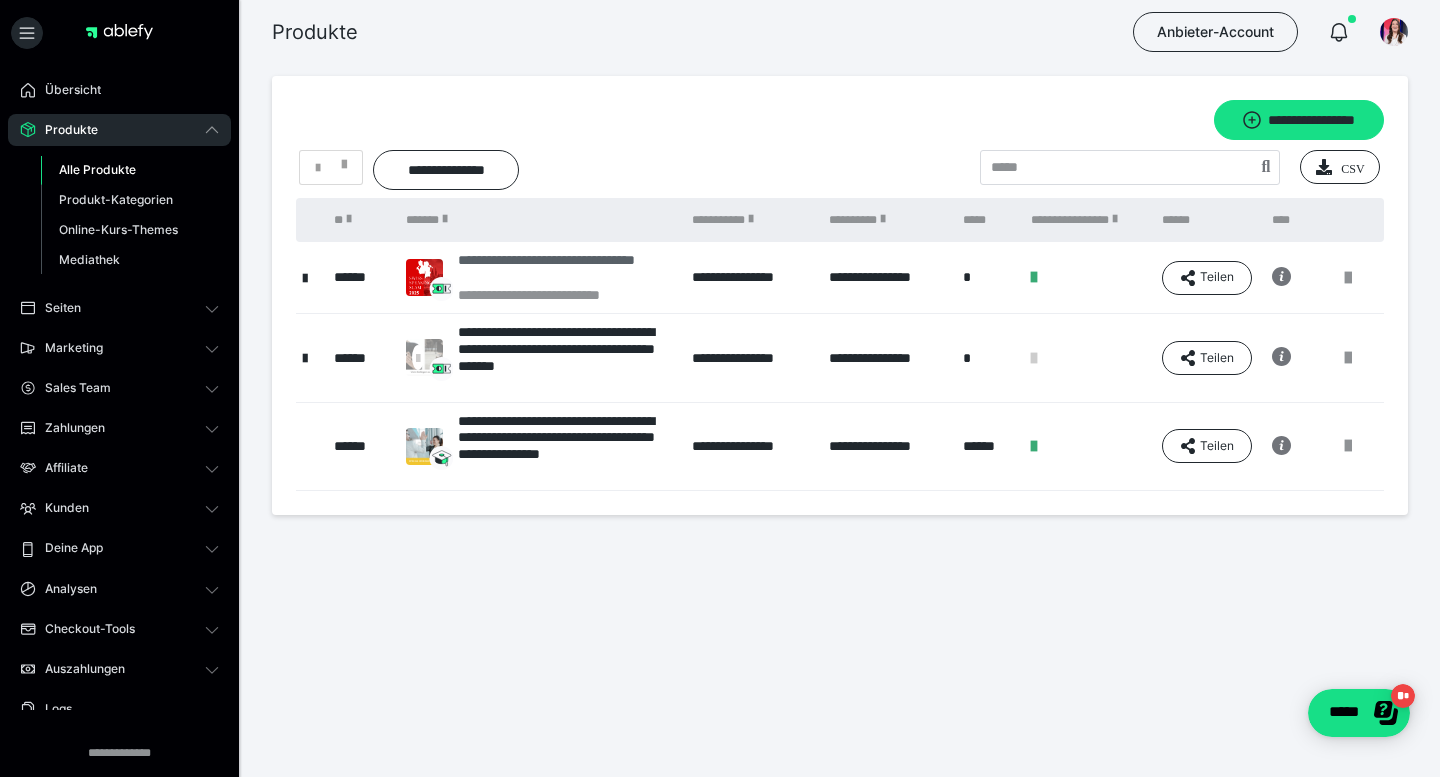 click on "**********" at bounding box center [565, 269] 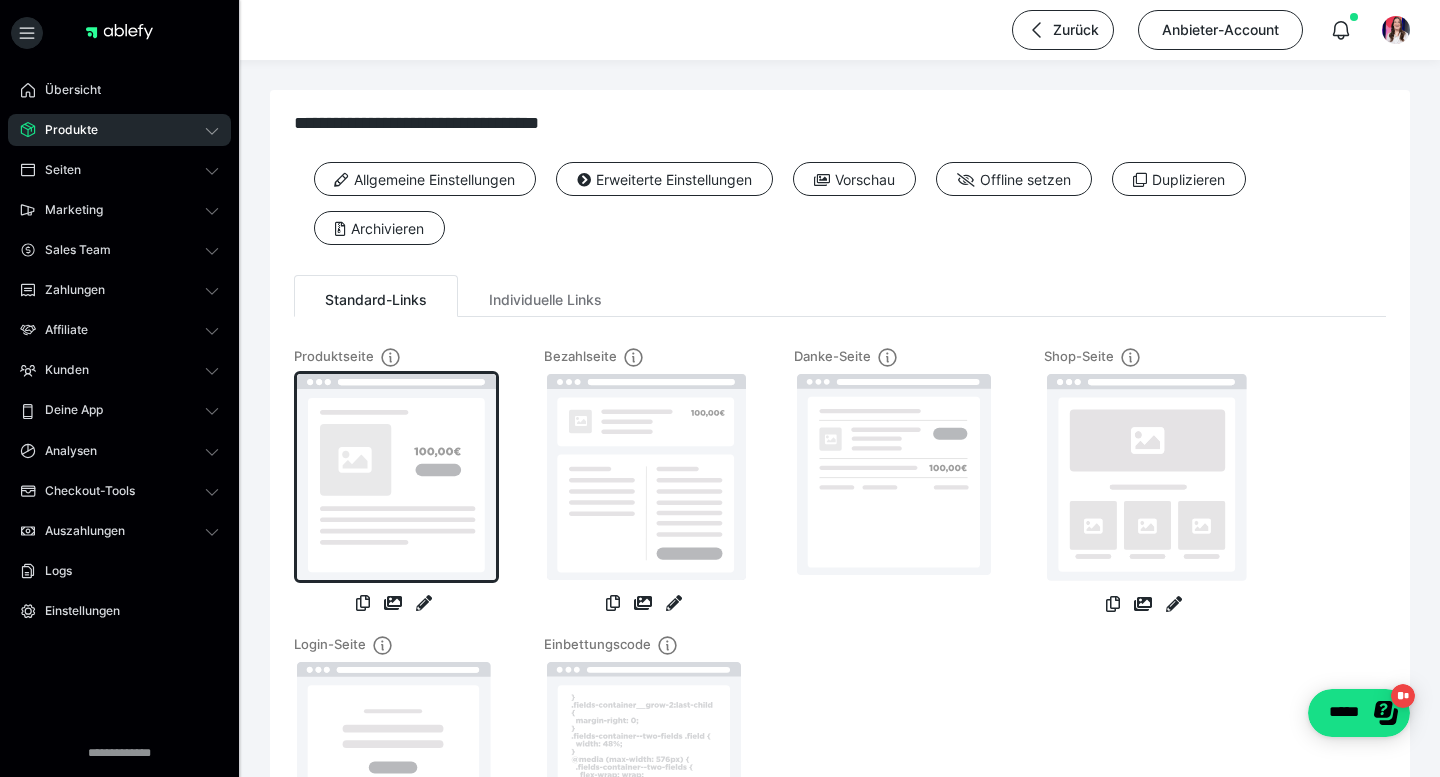 click at bounding box center (396, 477) 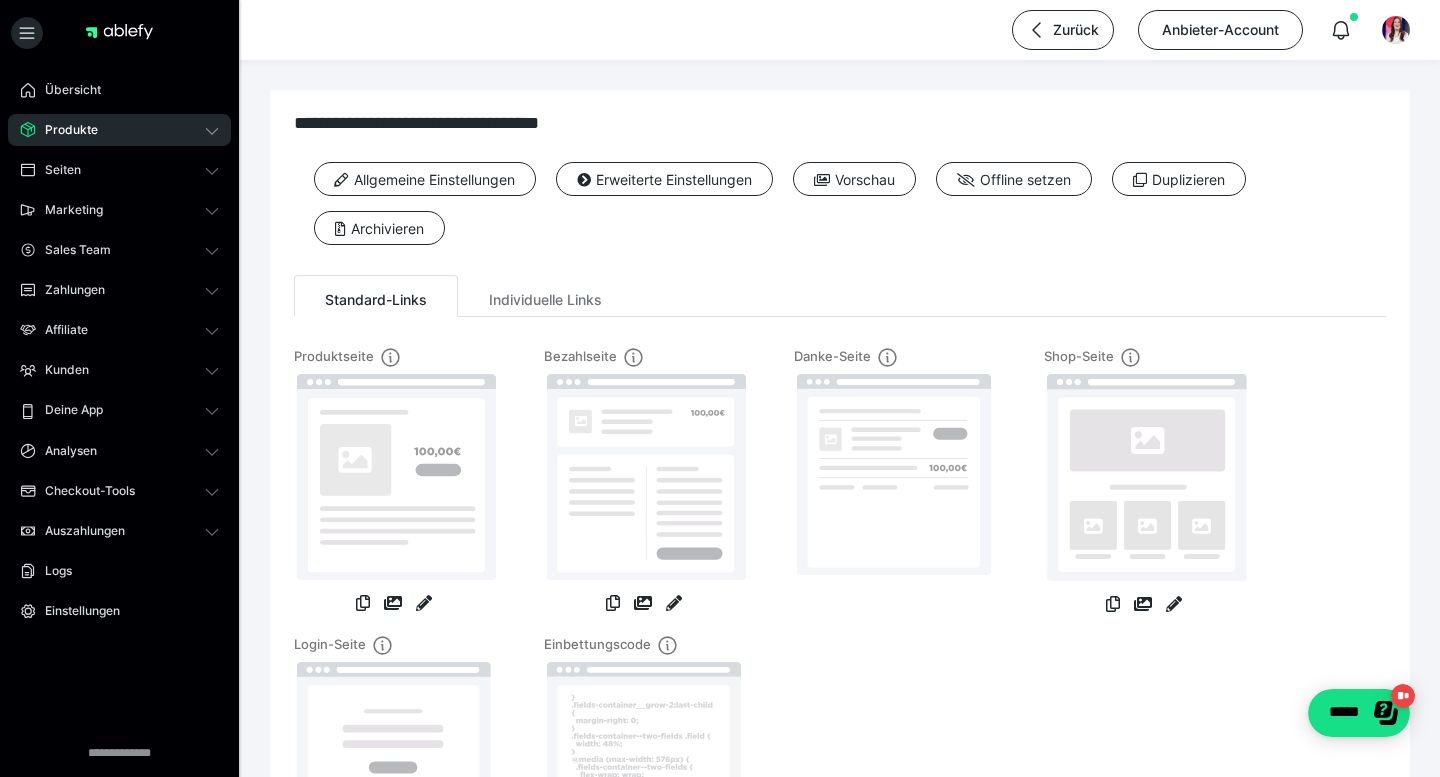 click on "Produkte" at bounding box center (64, 130) 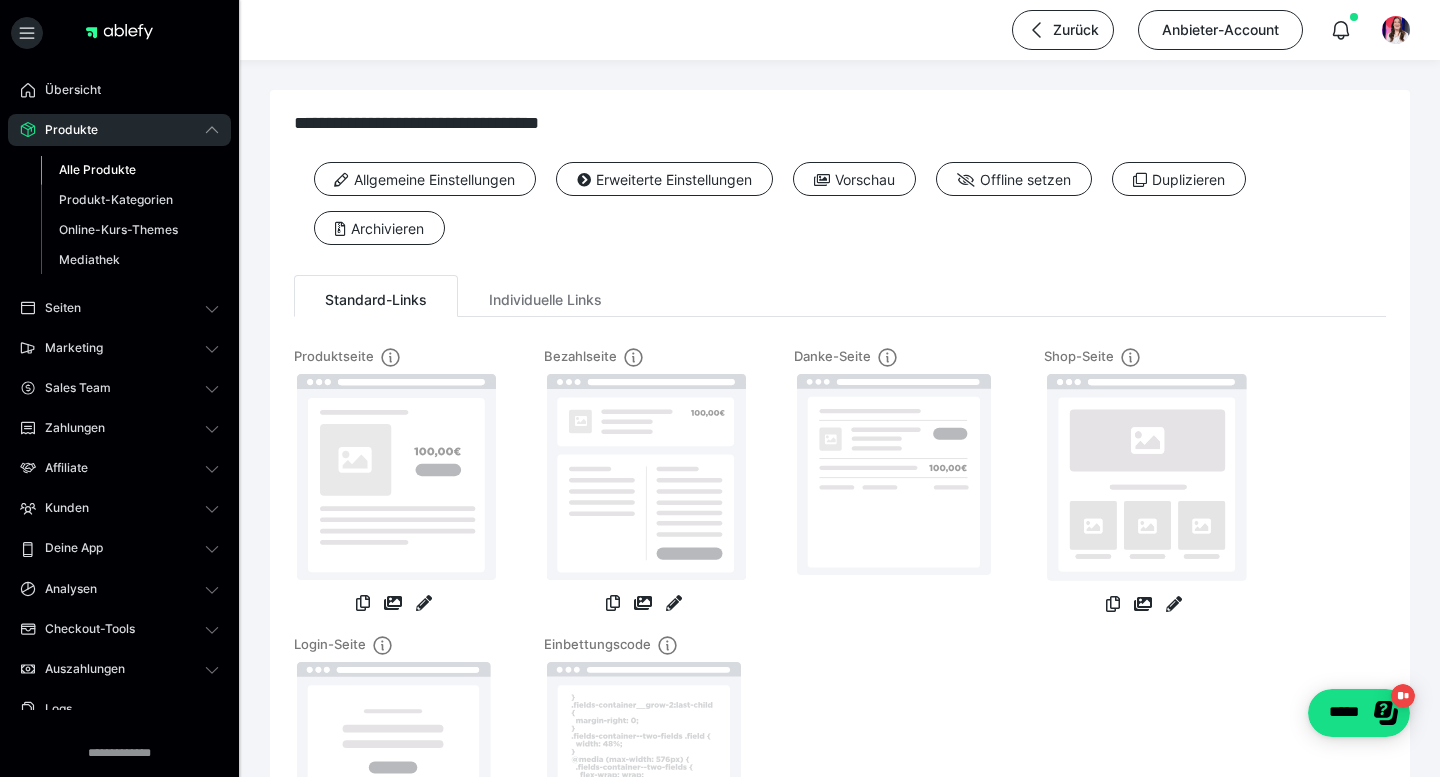 click on "Alle Produkte" at bounding box center (97, 169) 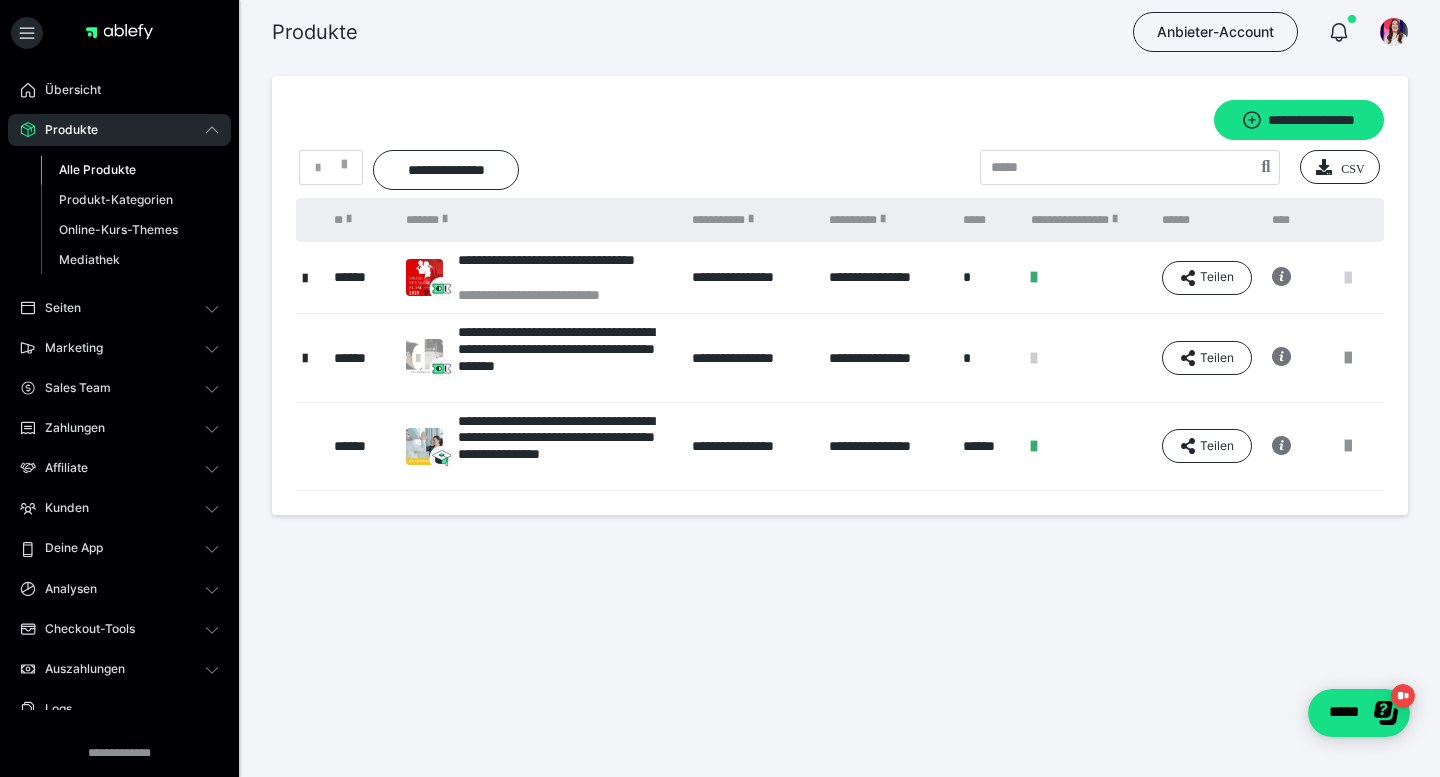 click at bounding box center [1348, 278] 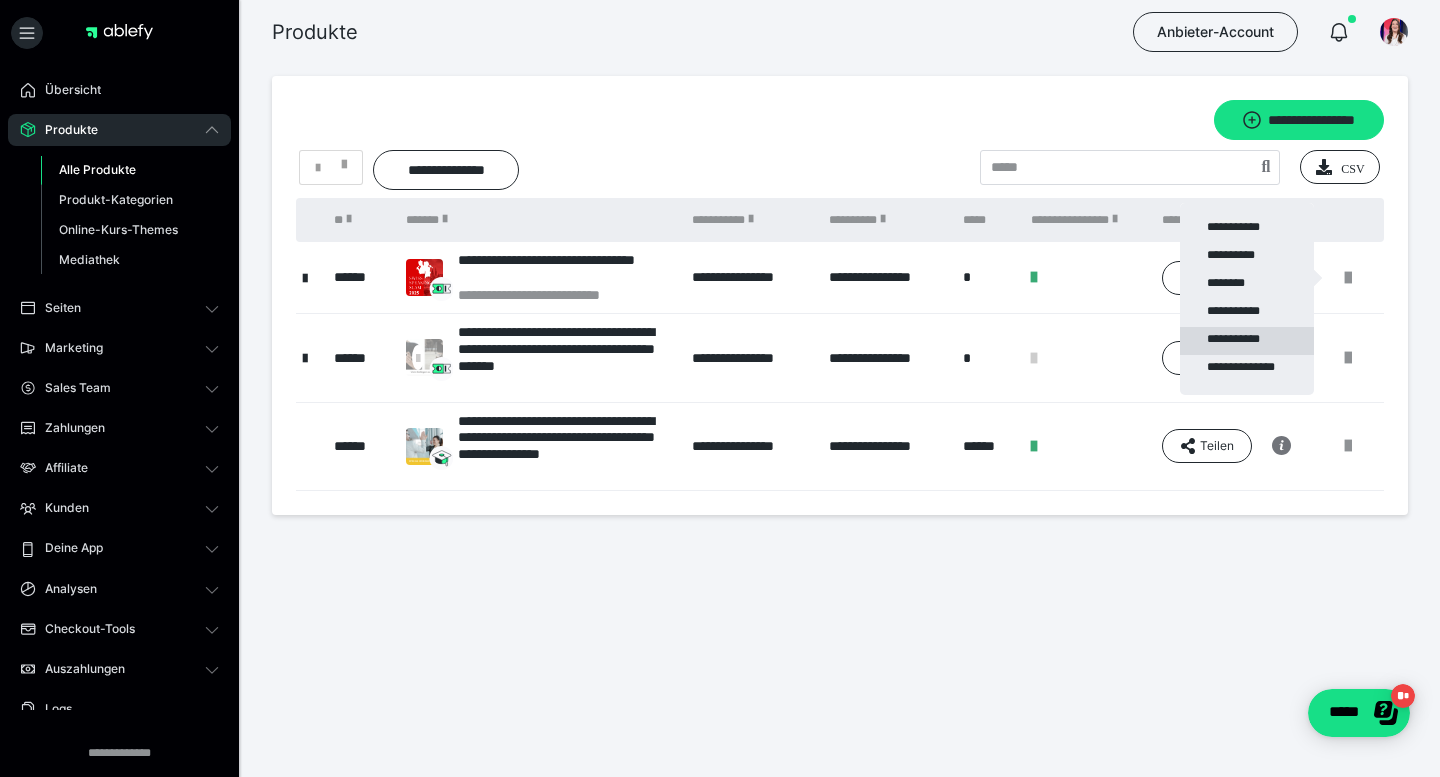 click on "**********" at bounding box center [1247, 341] 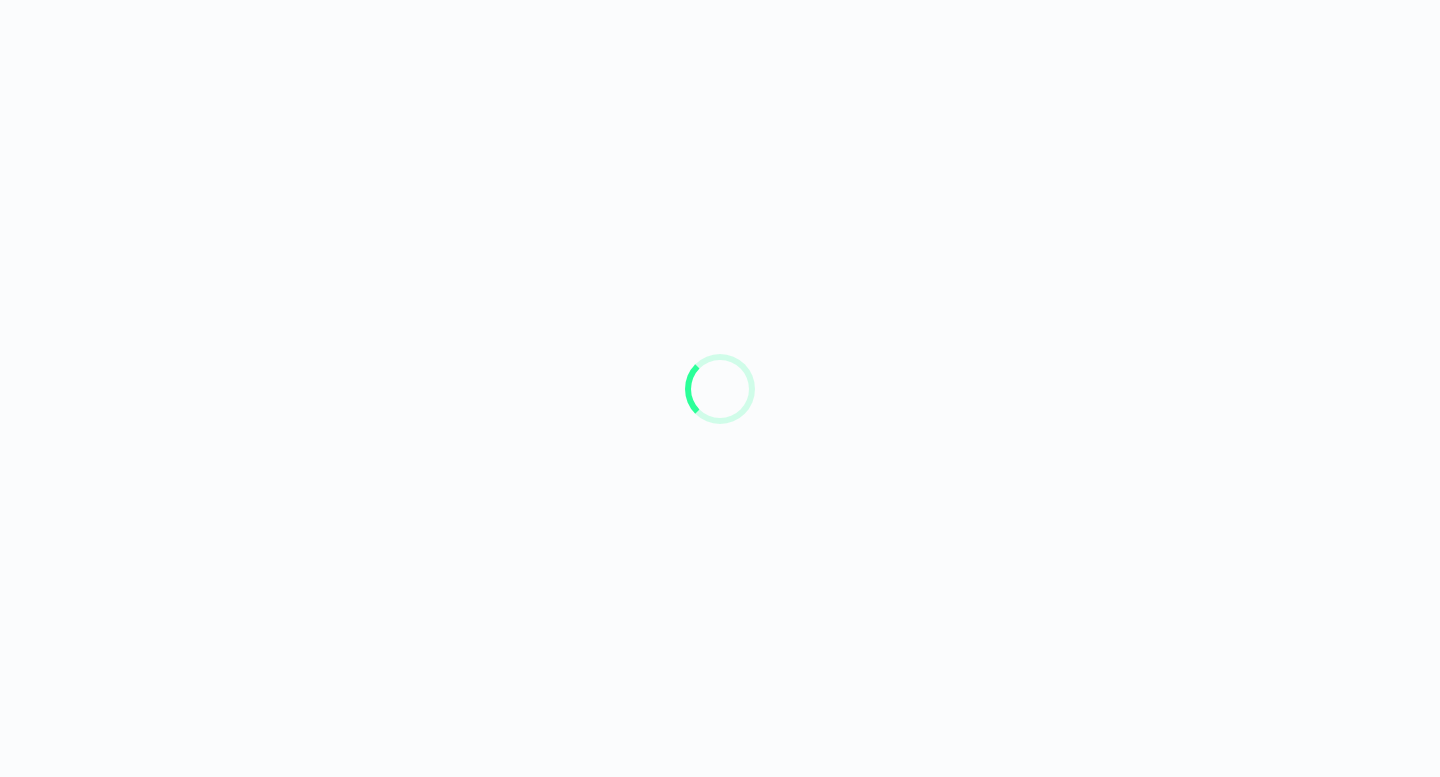 scroll, scrollTop: 0, scrollLeft: 0, axis: both 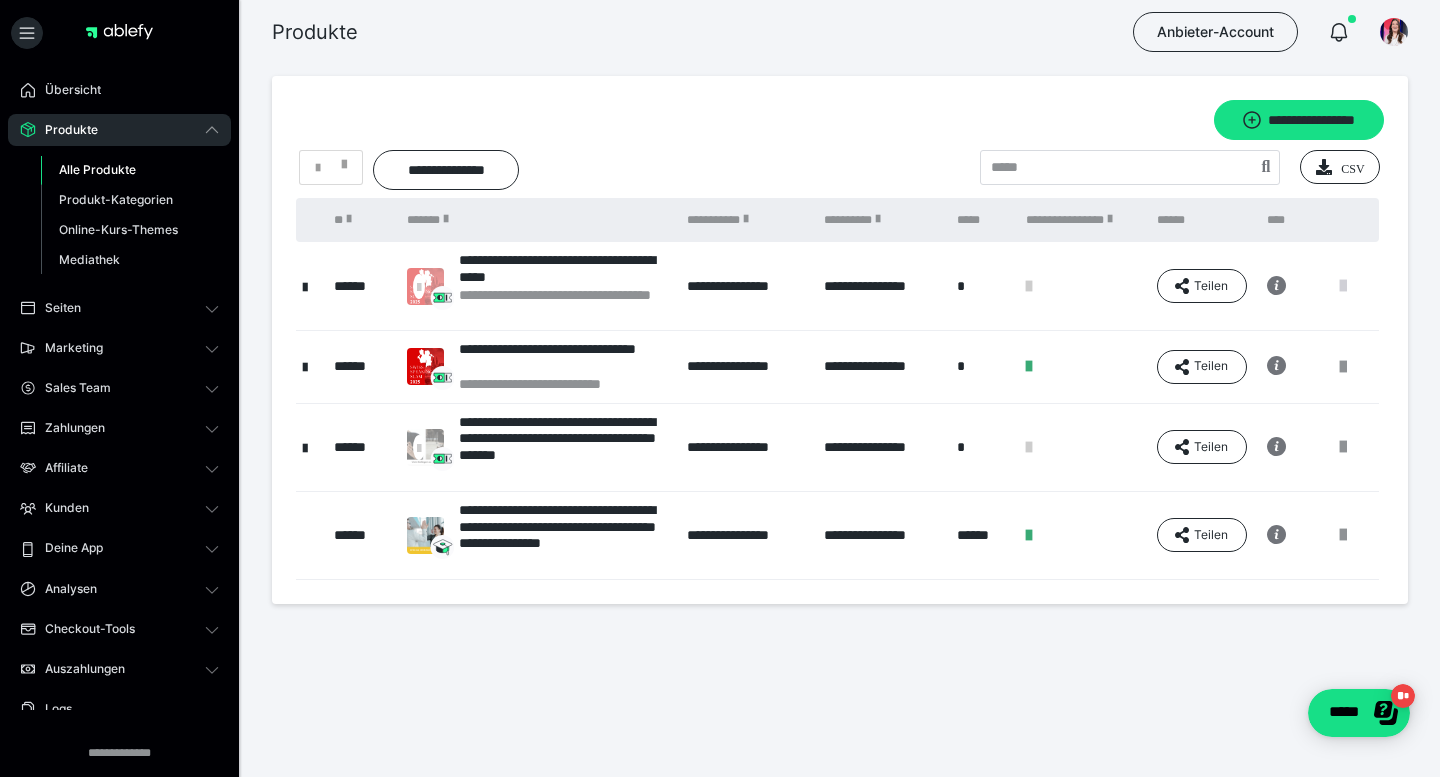 click at bounding box center [1343, 286] 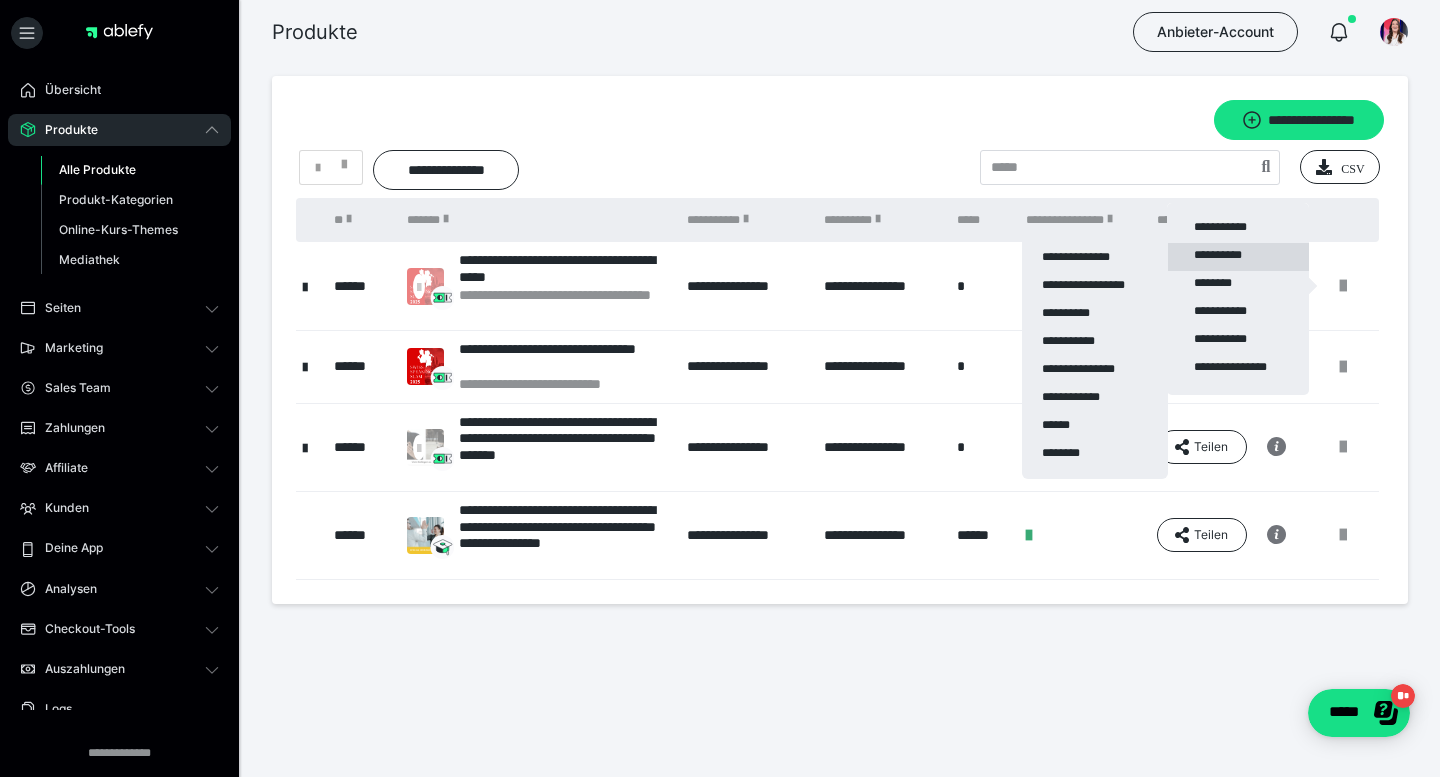 click on "**********" at bounding box center (1238, 257) 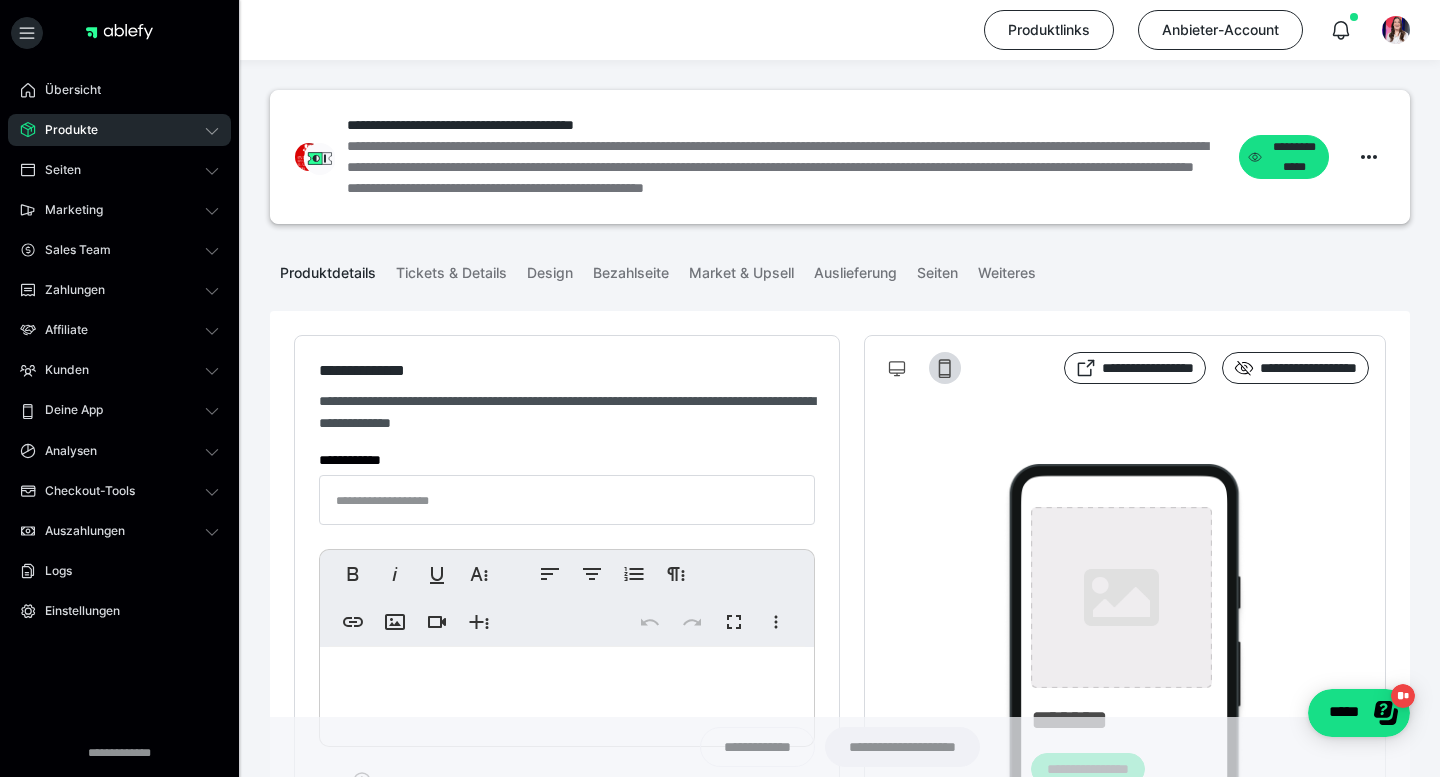 type on "**********" 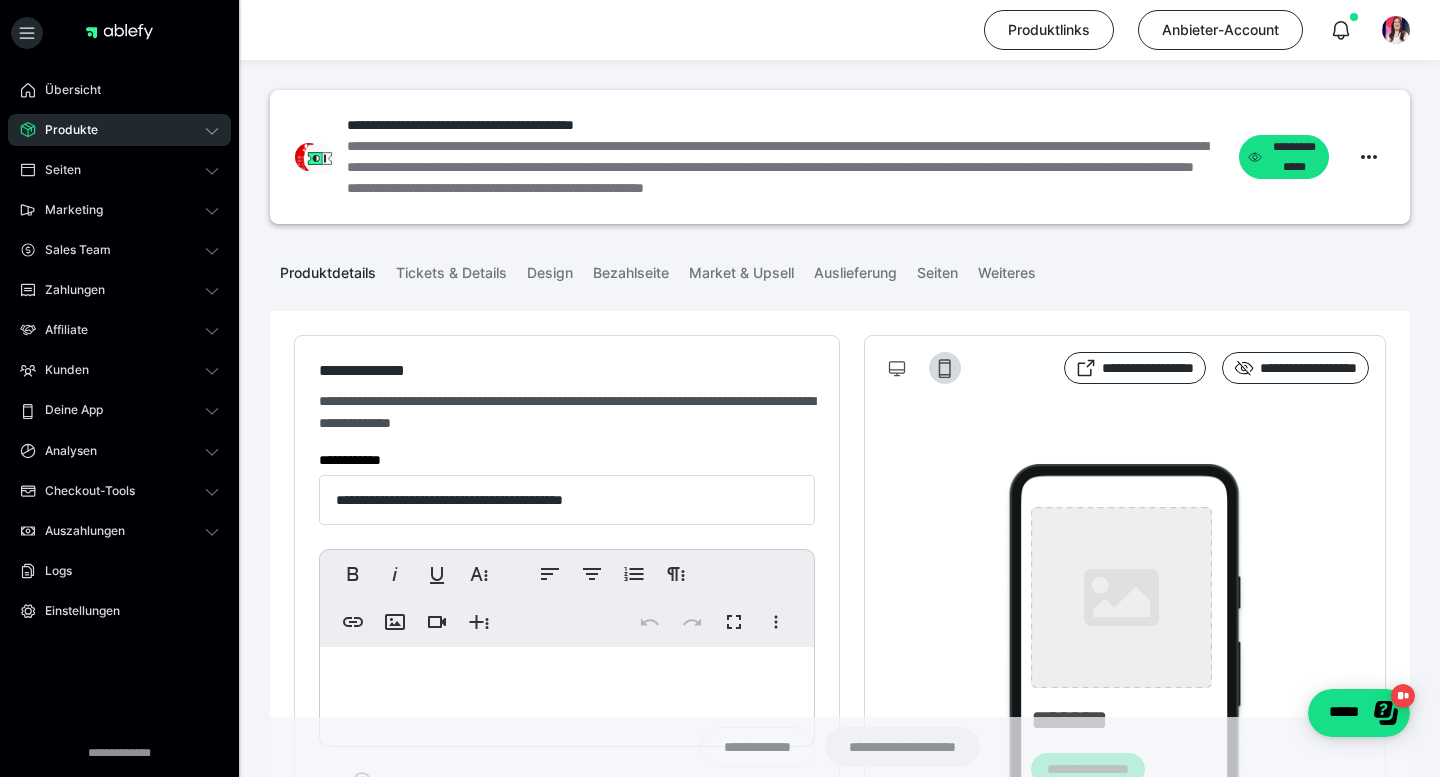 type on "**********" 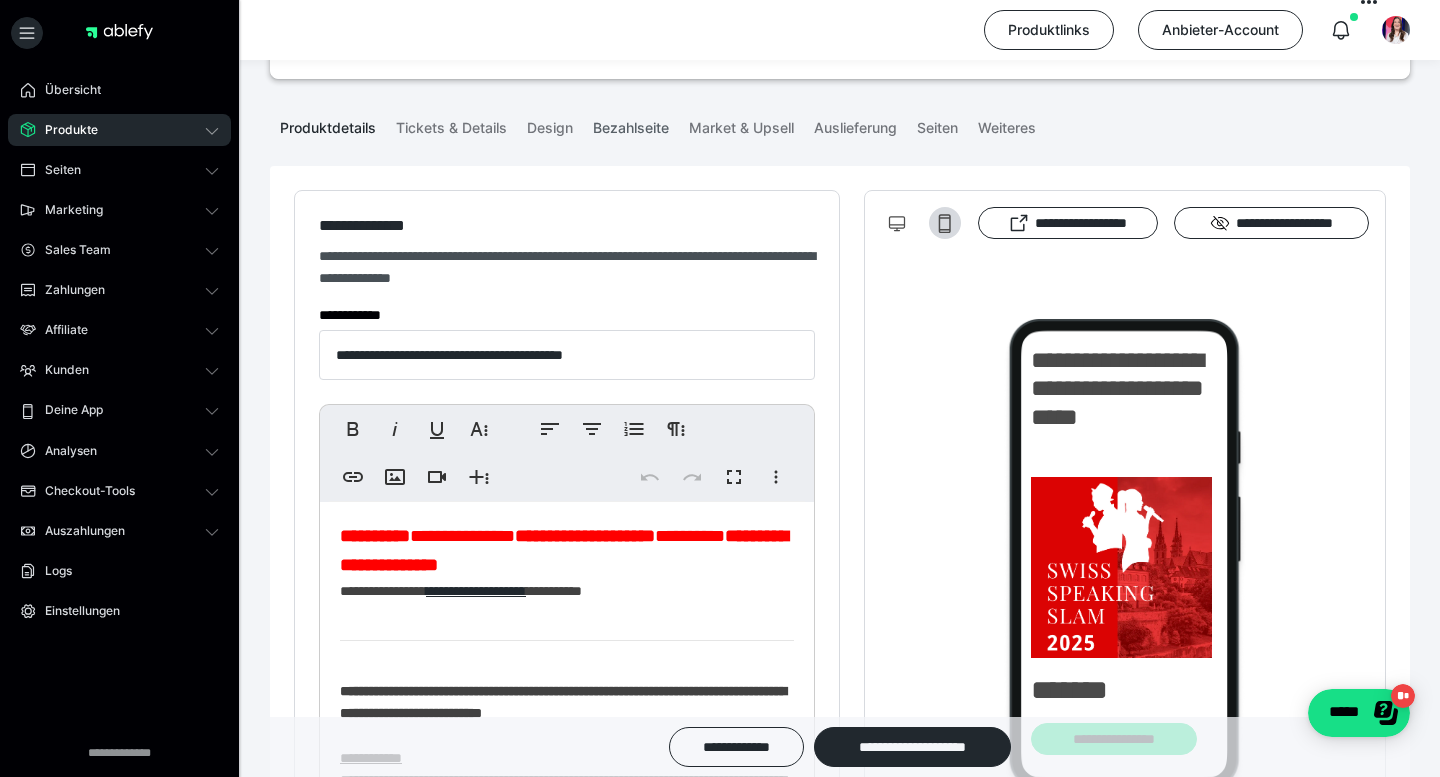 scroll, scrollTop: 197, scrollLeft: 0, axis: vertical 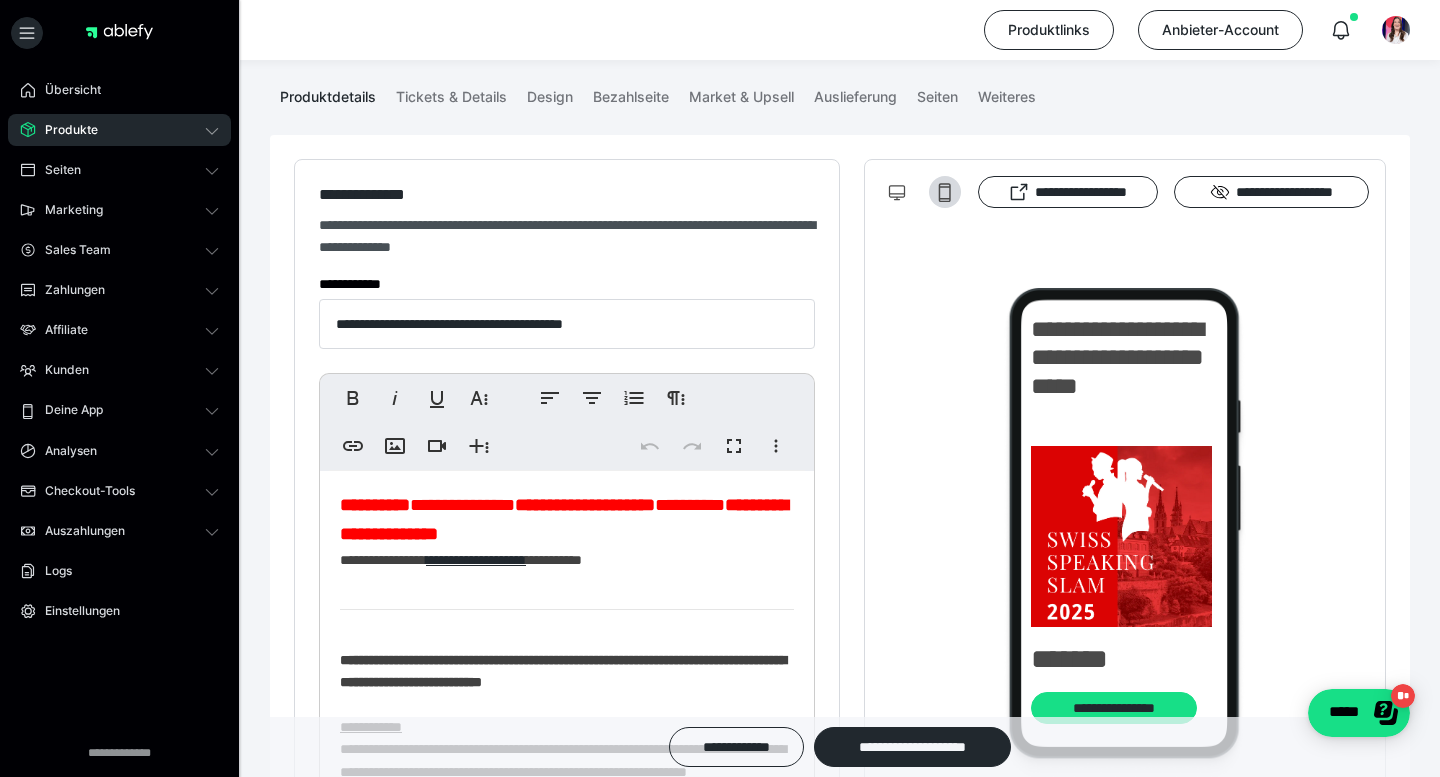 click on "**********" at bounding box center [567, 542] 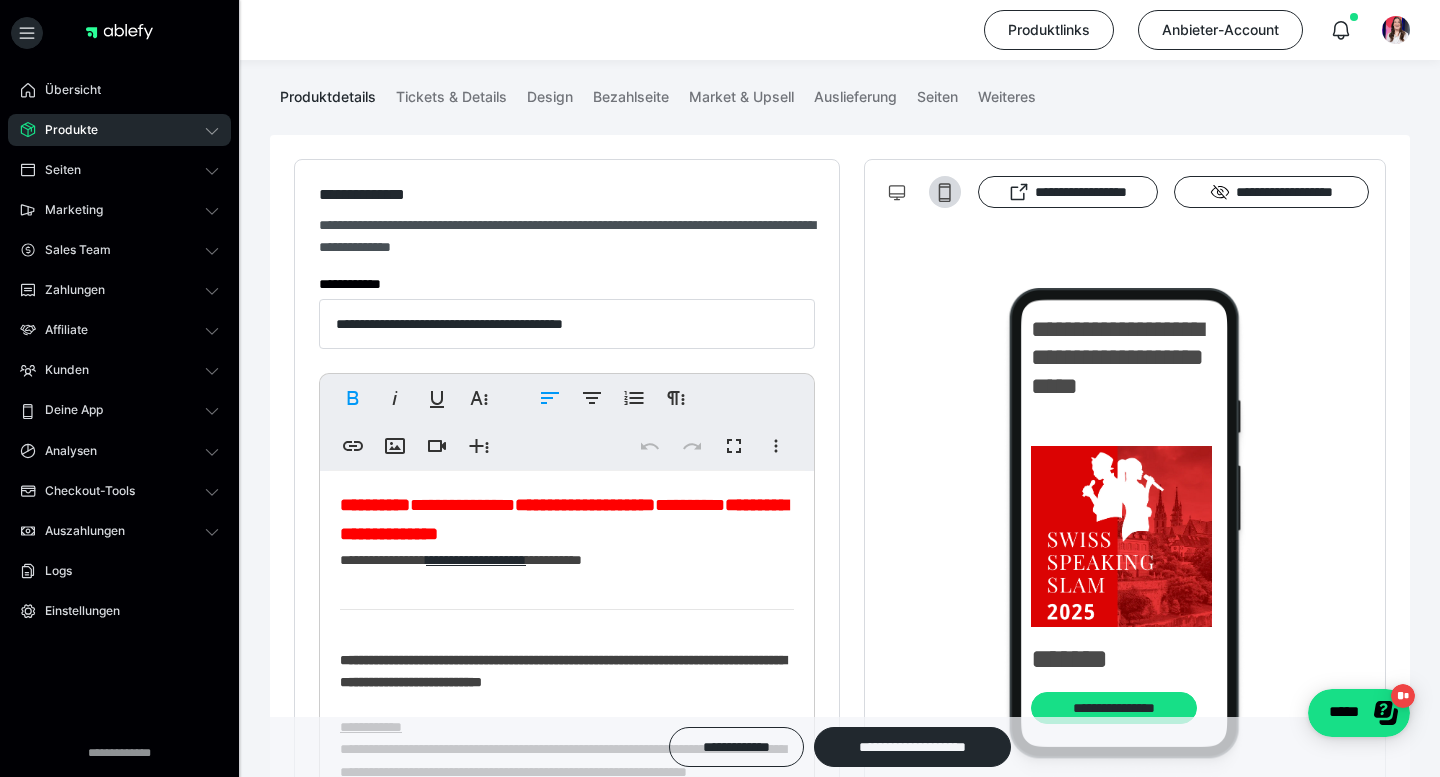 click on "**********" at bounding box center [567, 1347] 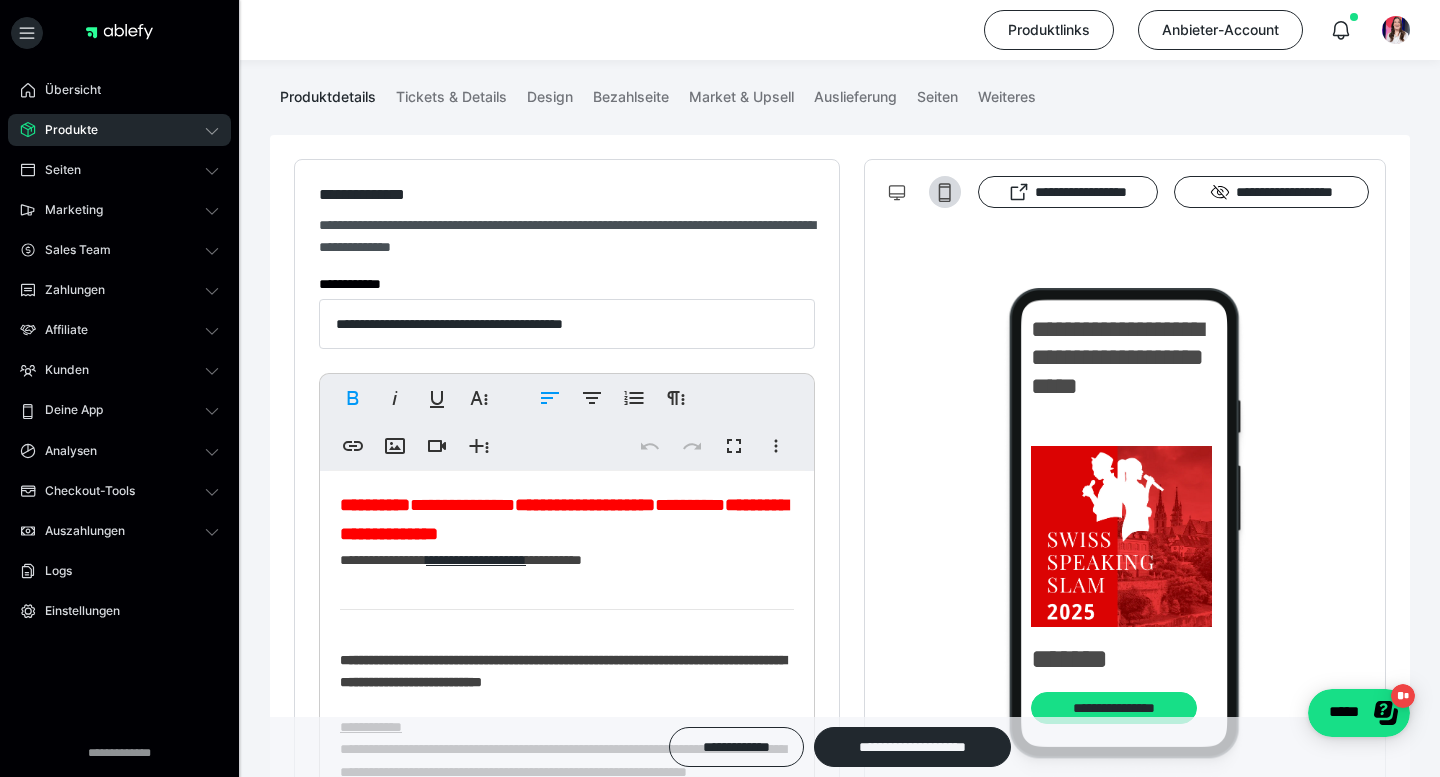 type 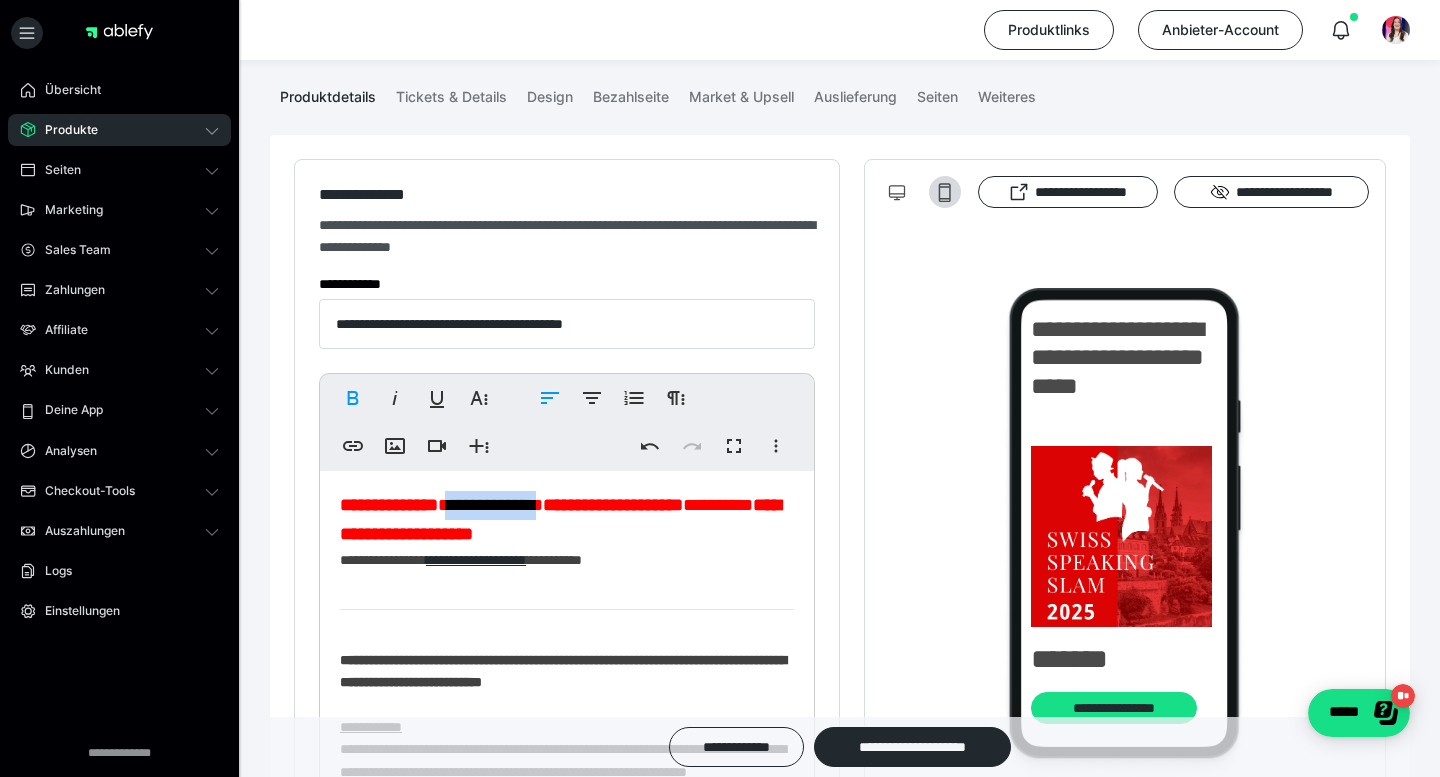 drag, startPoint x: 582, startPoint y: 501, endPoint x: 476, endPoint y: 502, distance: 106.004715 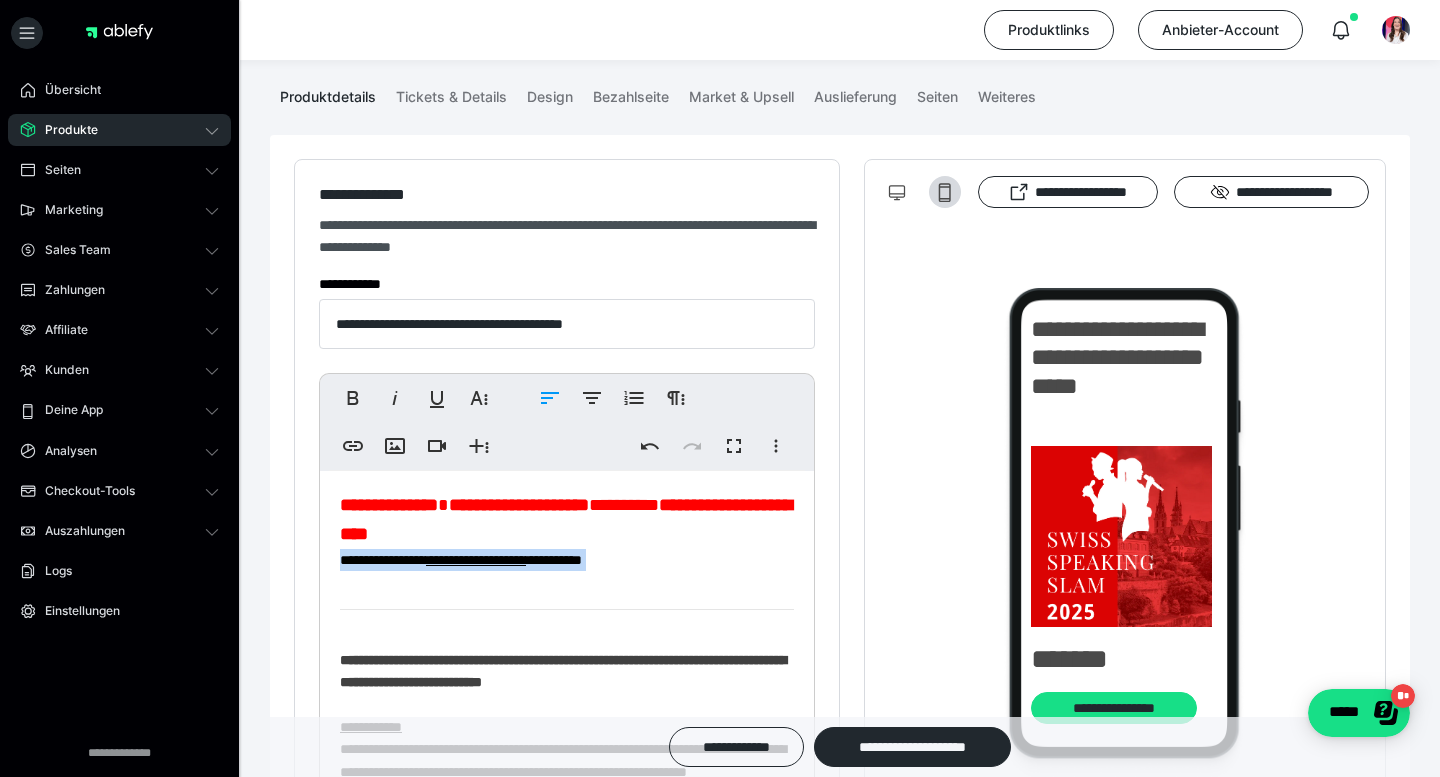 drag, startPoint x: 662, startPoint y: 564, endPoint x: 338, endPoint y: 562, distance: 324.00616 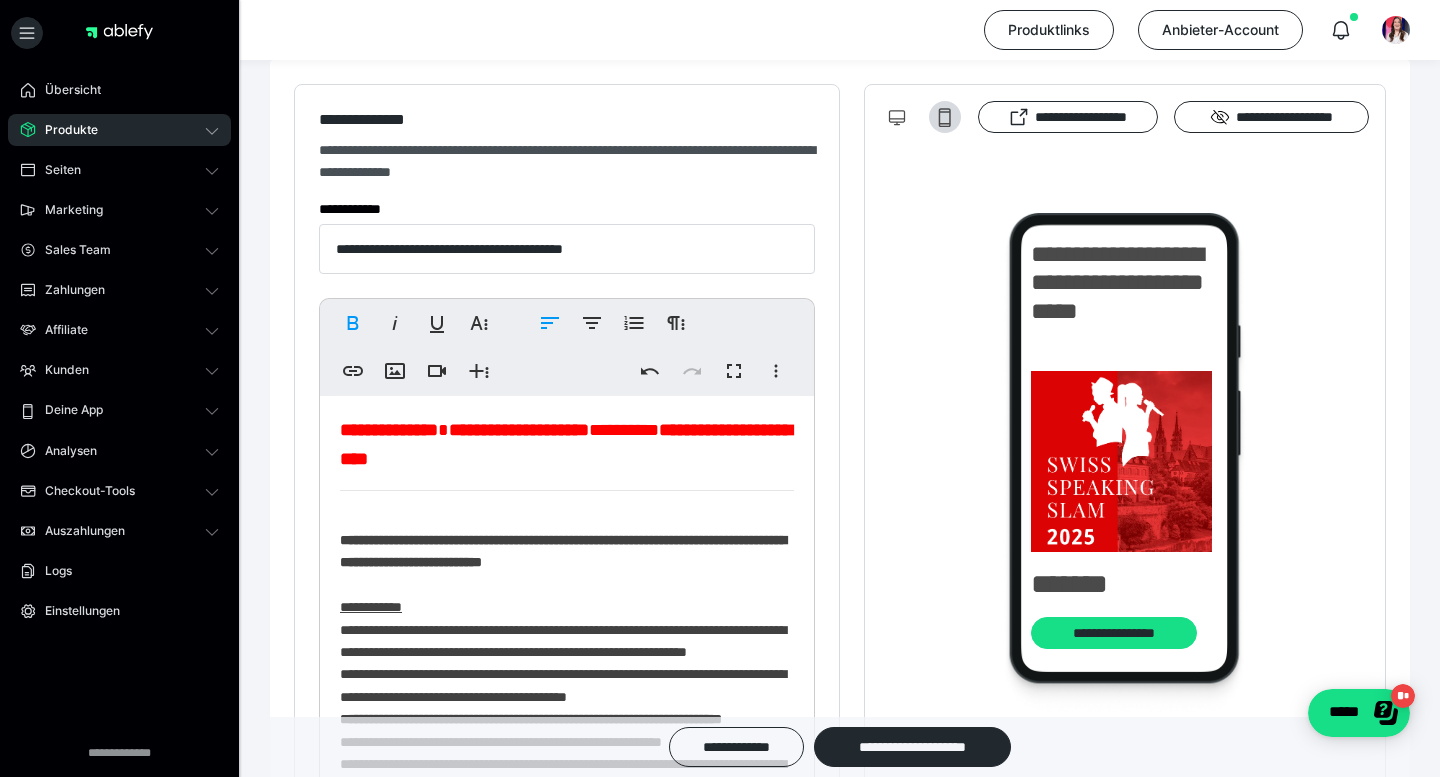 scroll, scrollTop: 277, scrollLeft: 0, axis: vertical 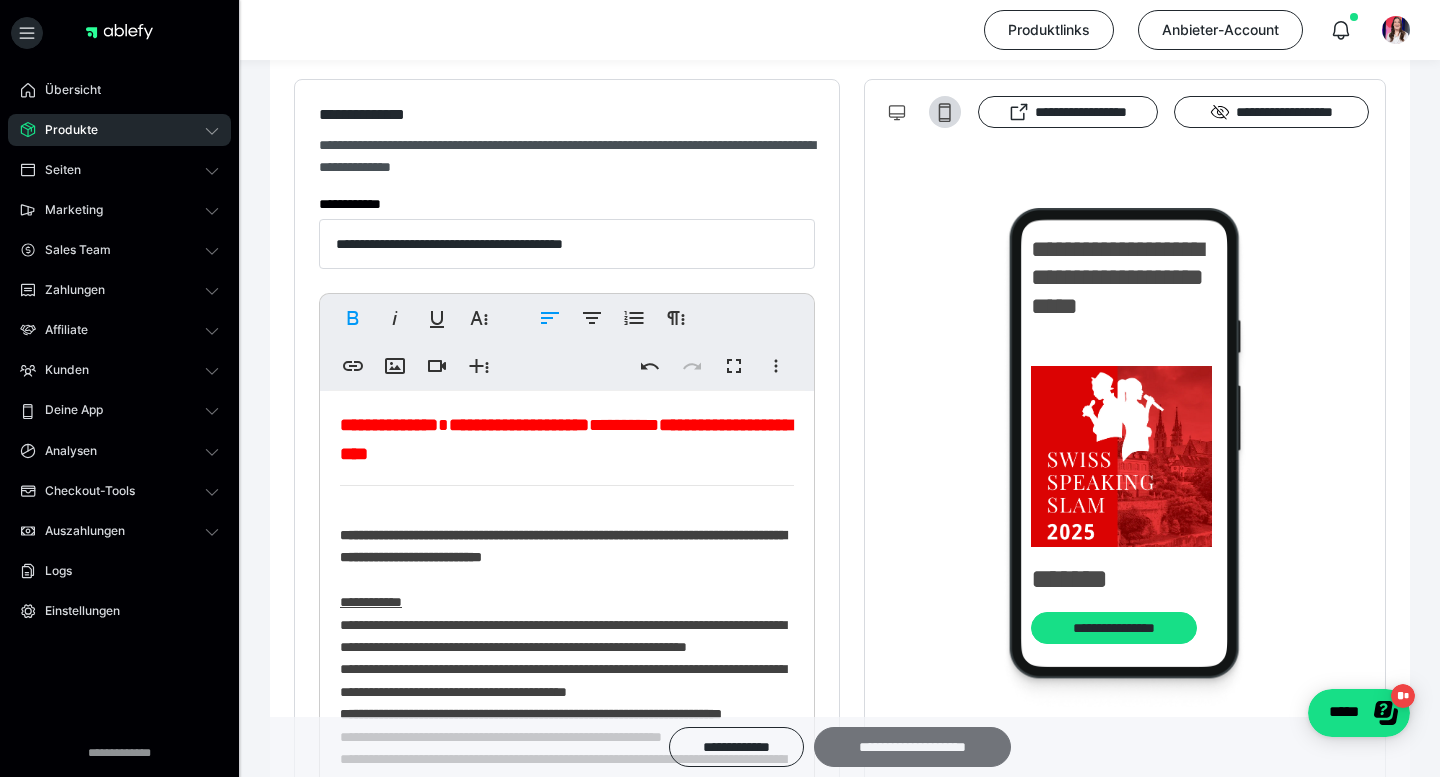 click on "**********" at bounding box center [912, 747] 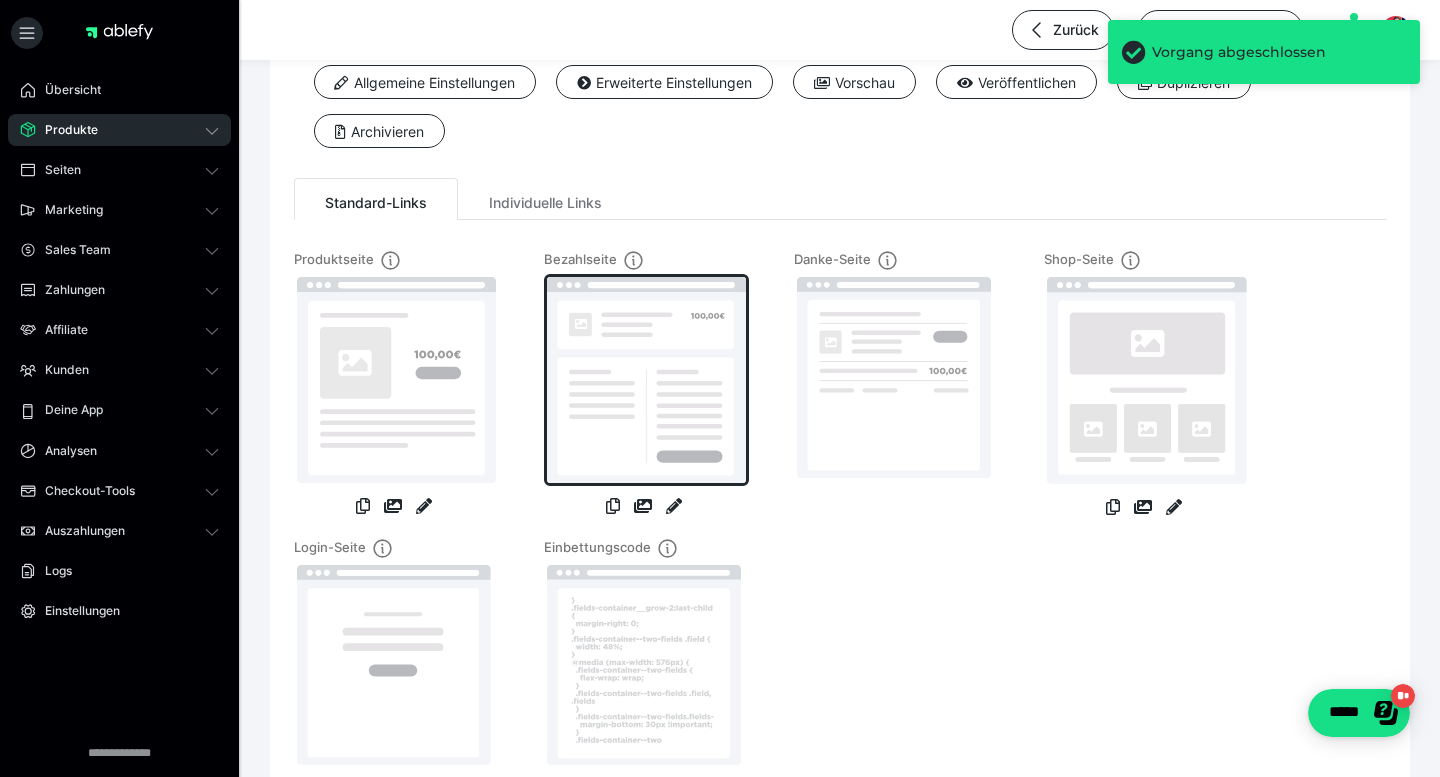 scroll, scrollTop: 116, scrollLeft: 0, axis: vertical 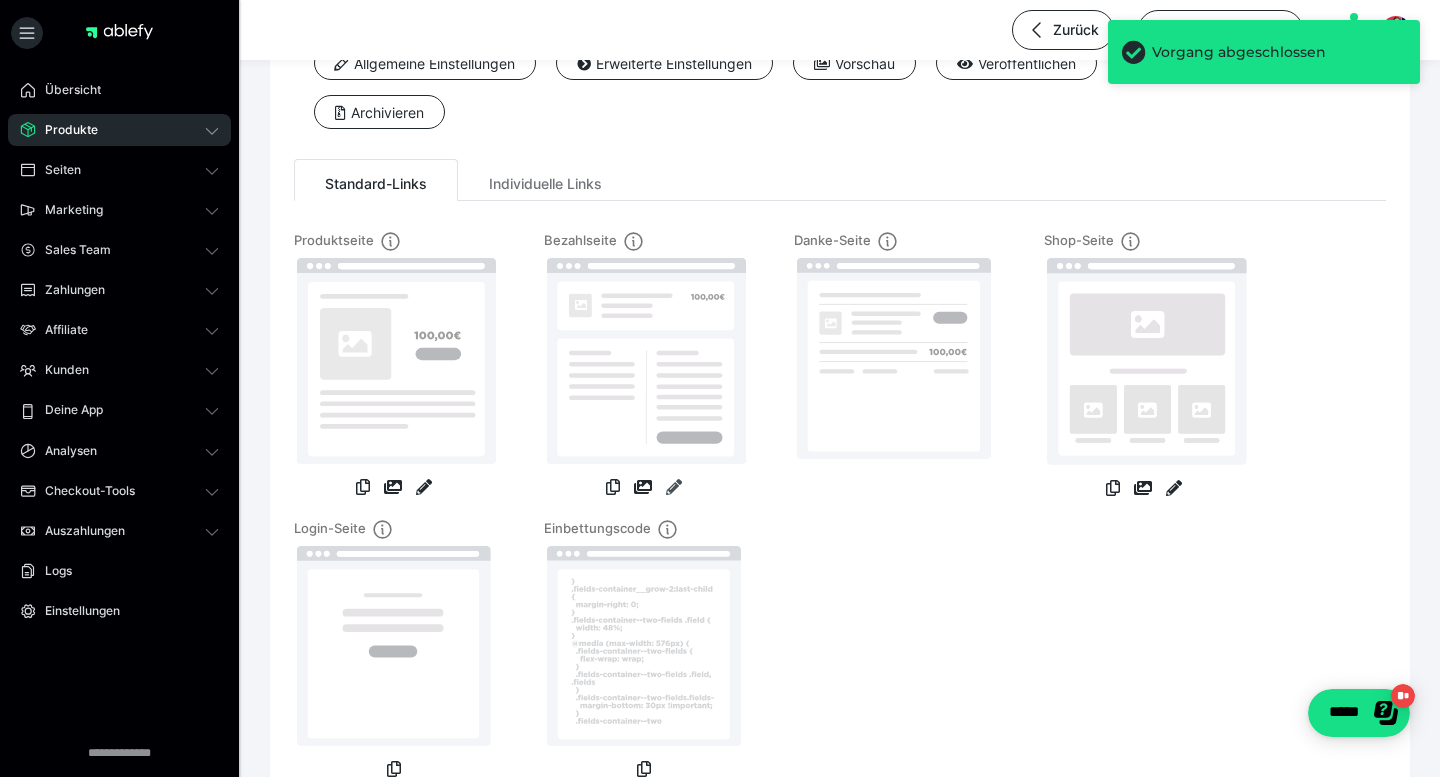 click at bounding box center (674, 487) 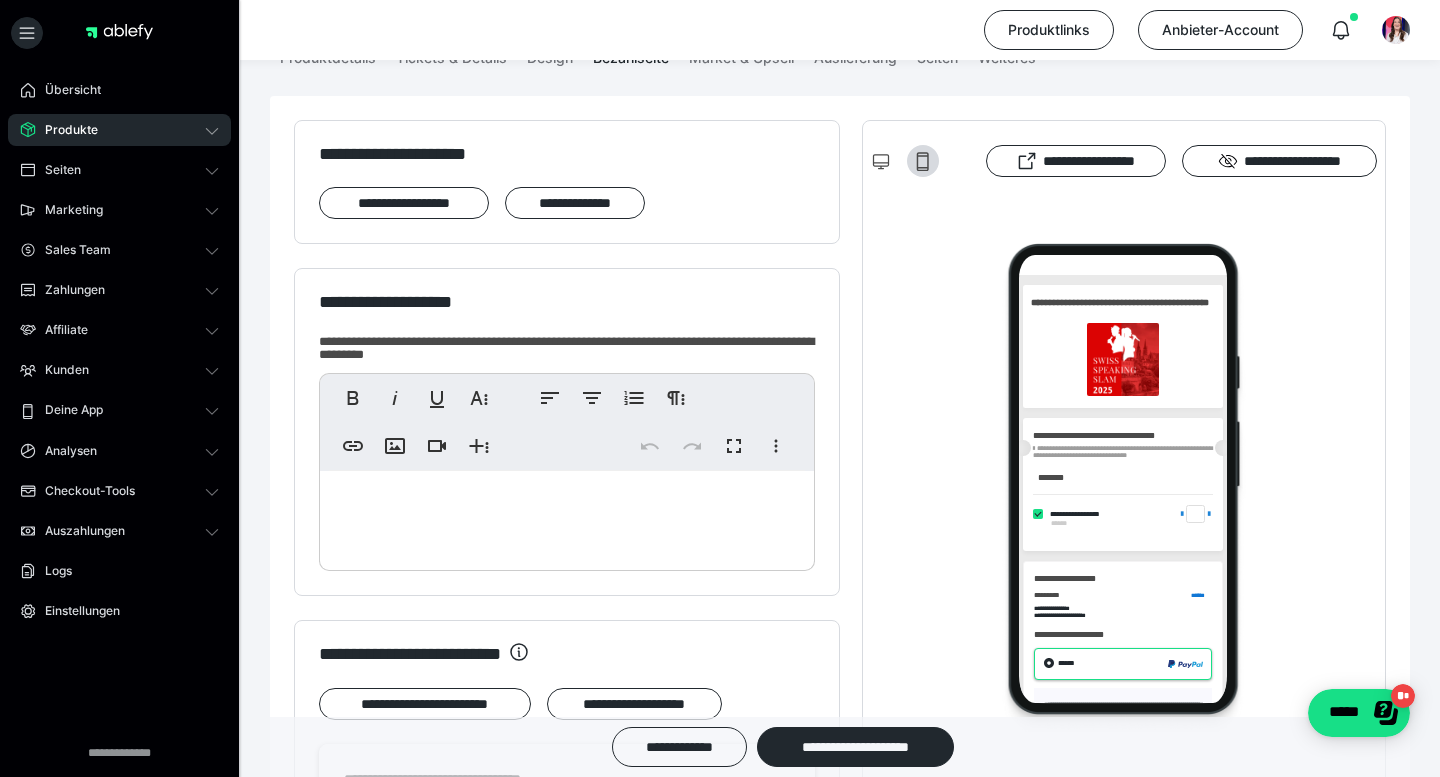 scroll, scrollTop: 0, scrollLeft: 0, axis: both 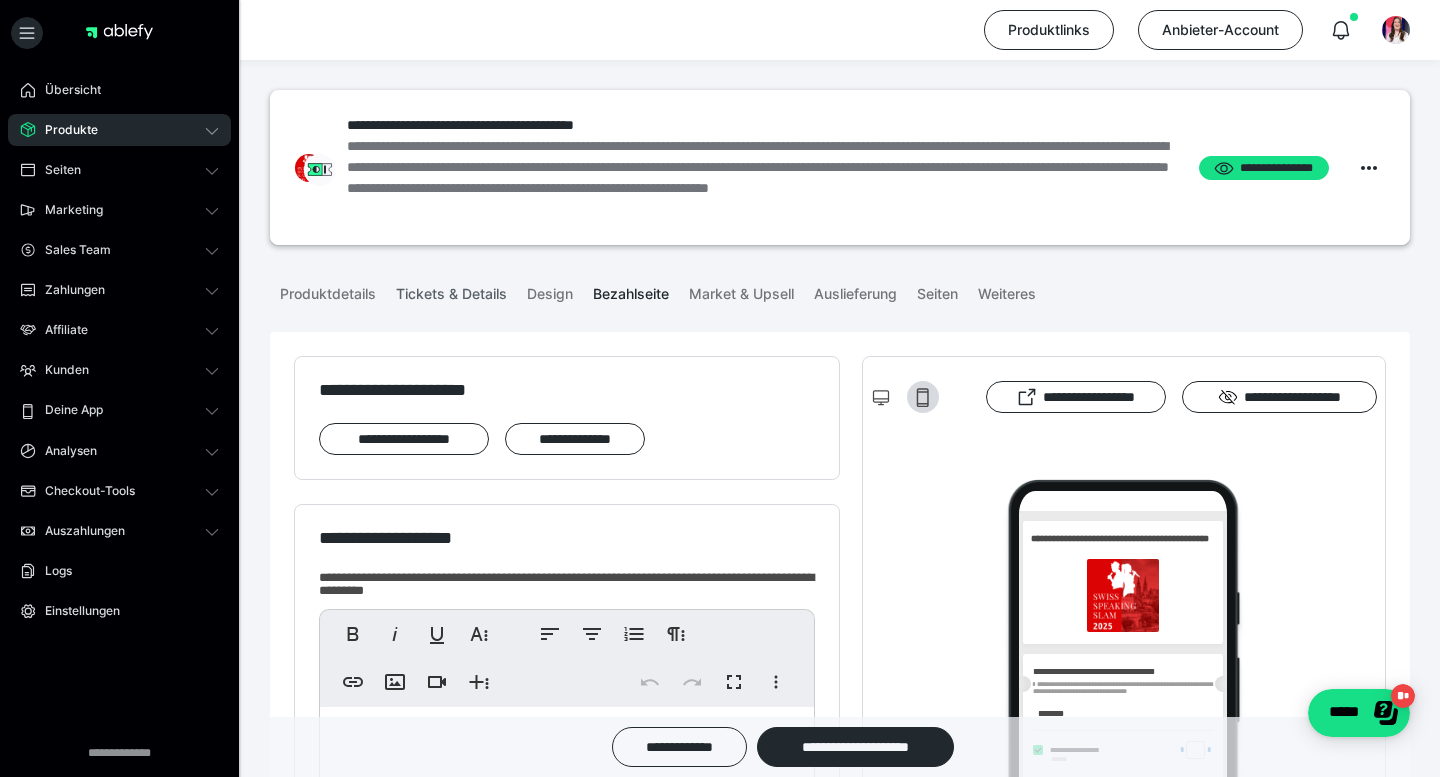 click on "Tickets & Details" at bounding box center [451, 290] 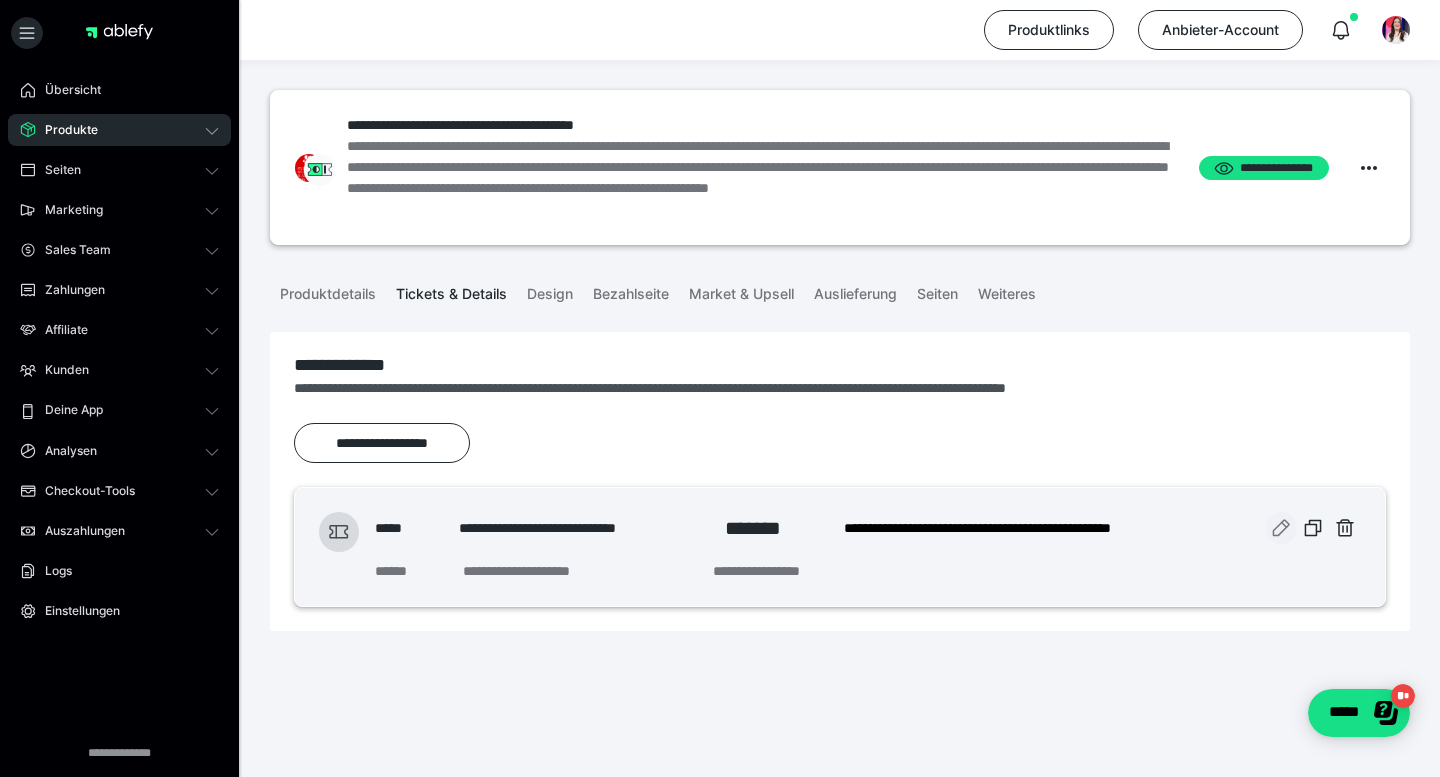 click 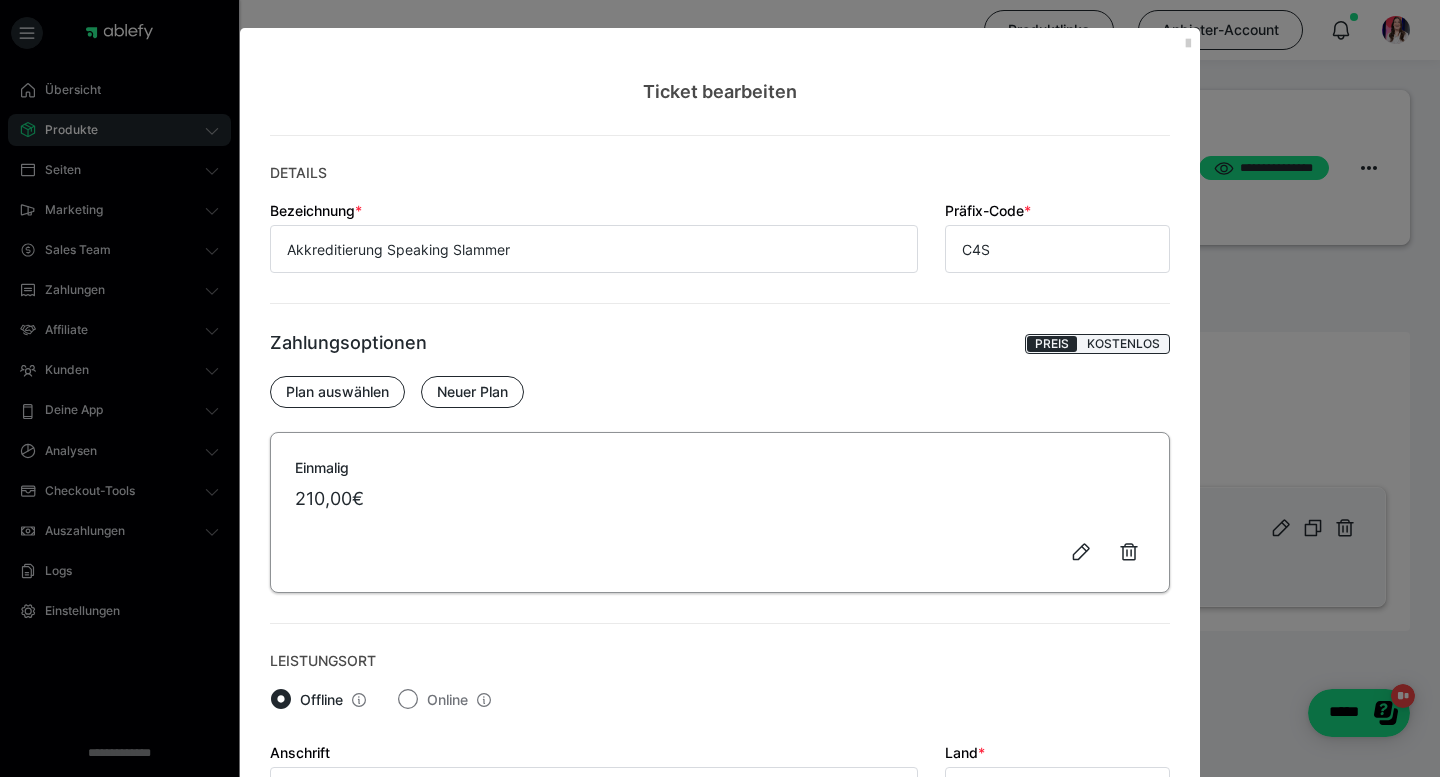 click on "210,00€" at bounding box center (720, 498) 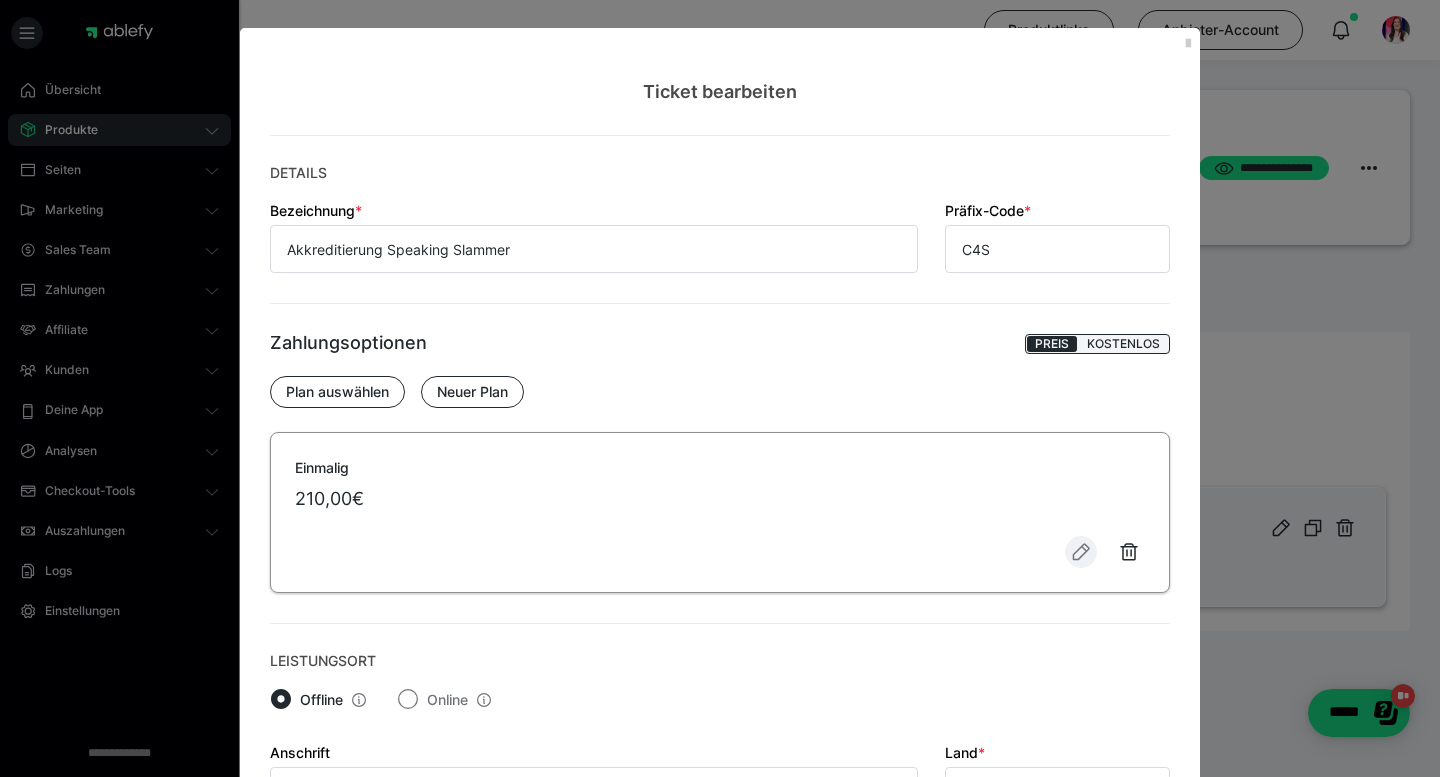 click 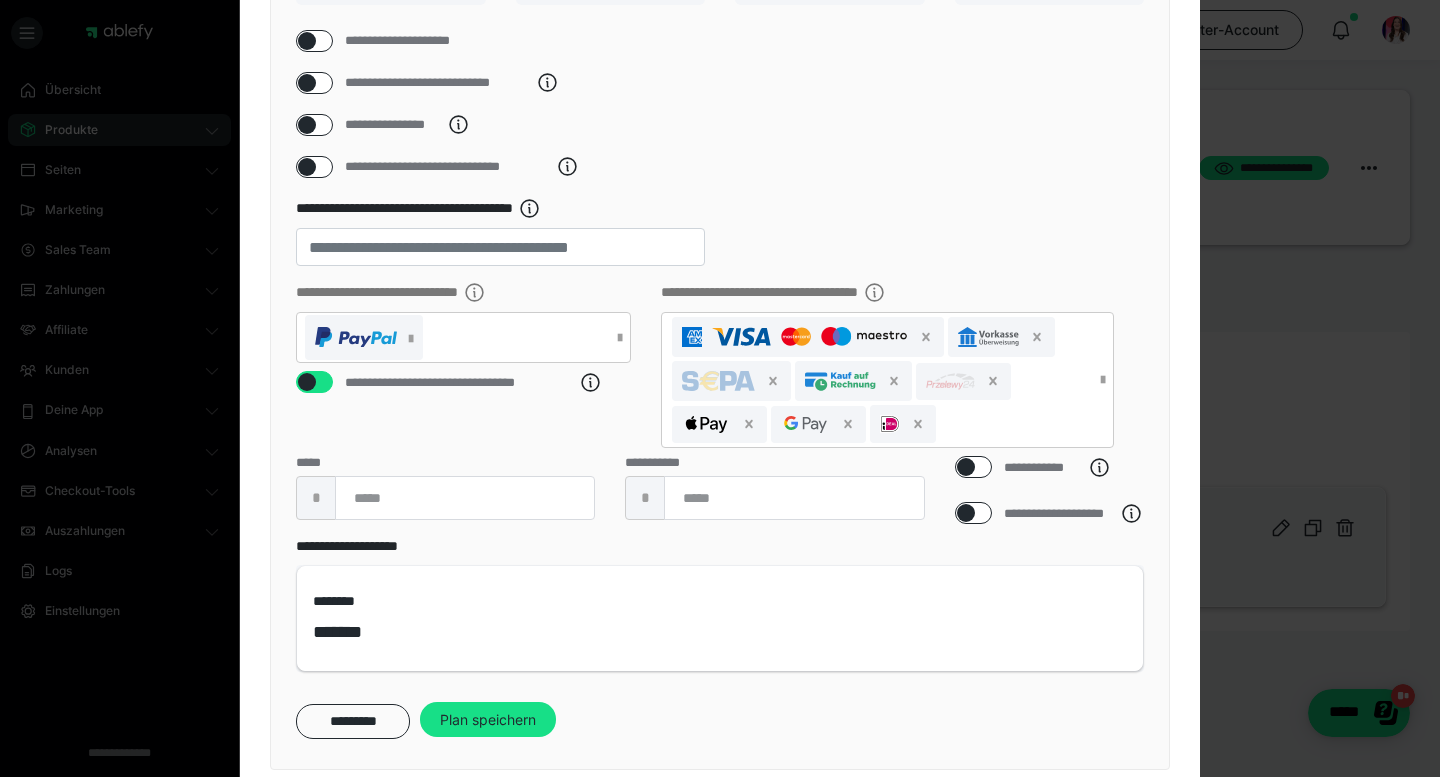 scroll, scrollTop: 276, scrollLeft: 0, axis: vertical 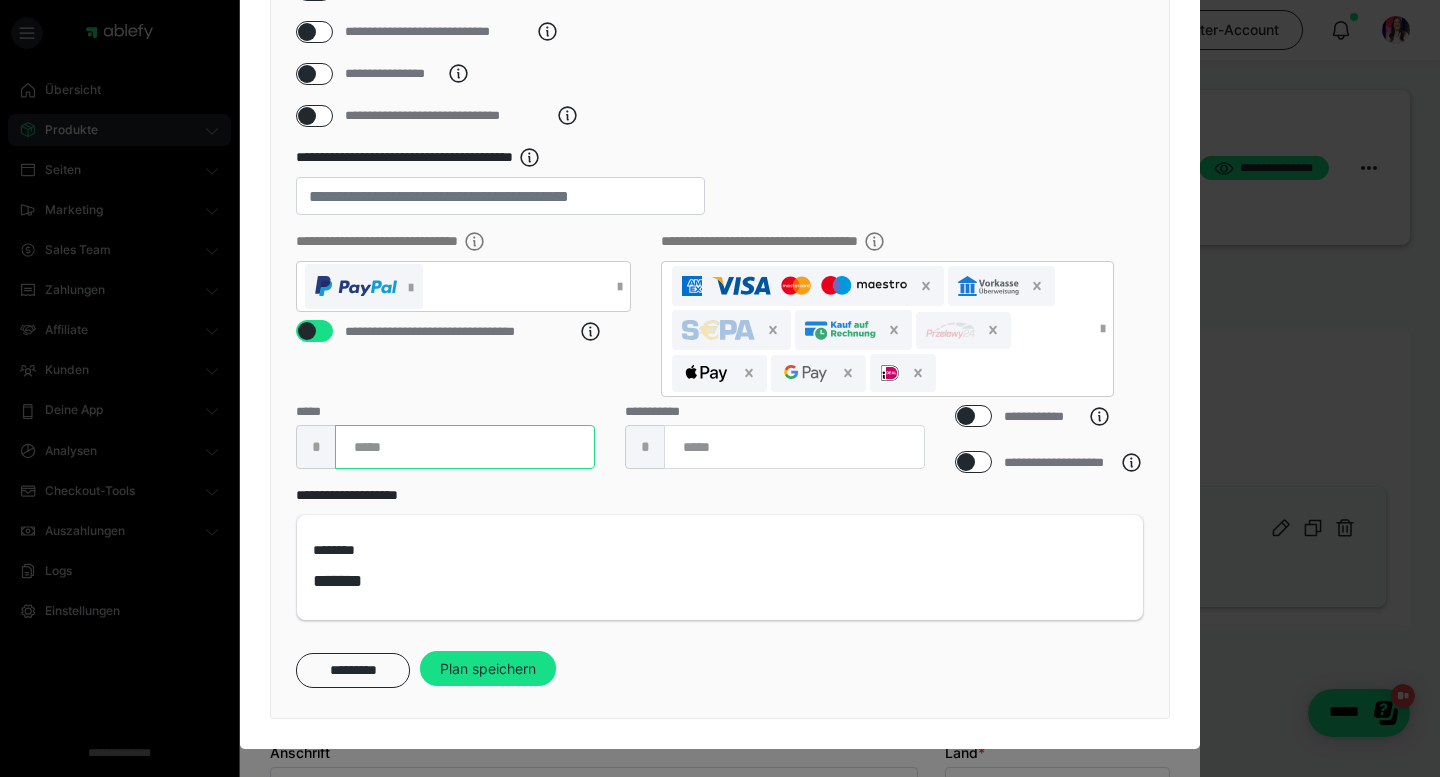 drag, startPoint x: 440, startPoint y: 464, endPoint x: 350, endPoint y: 459, distance: 90.13878 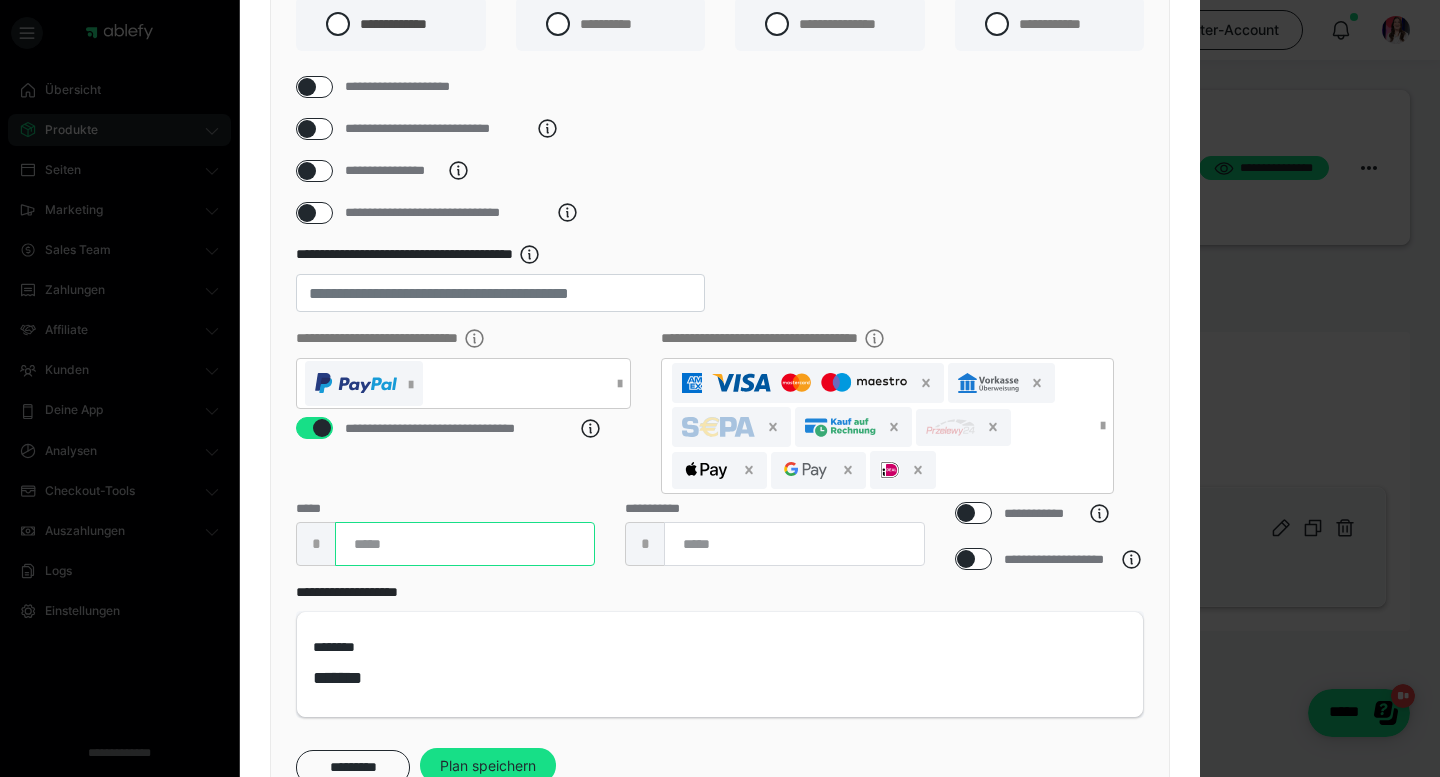 scroll, scrollTop: 288, scrollLeft: 0, axis: vertical 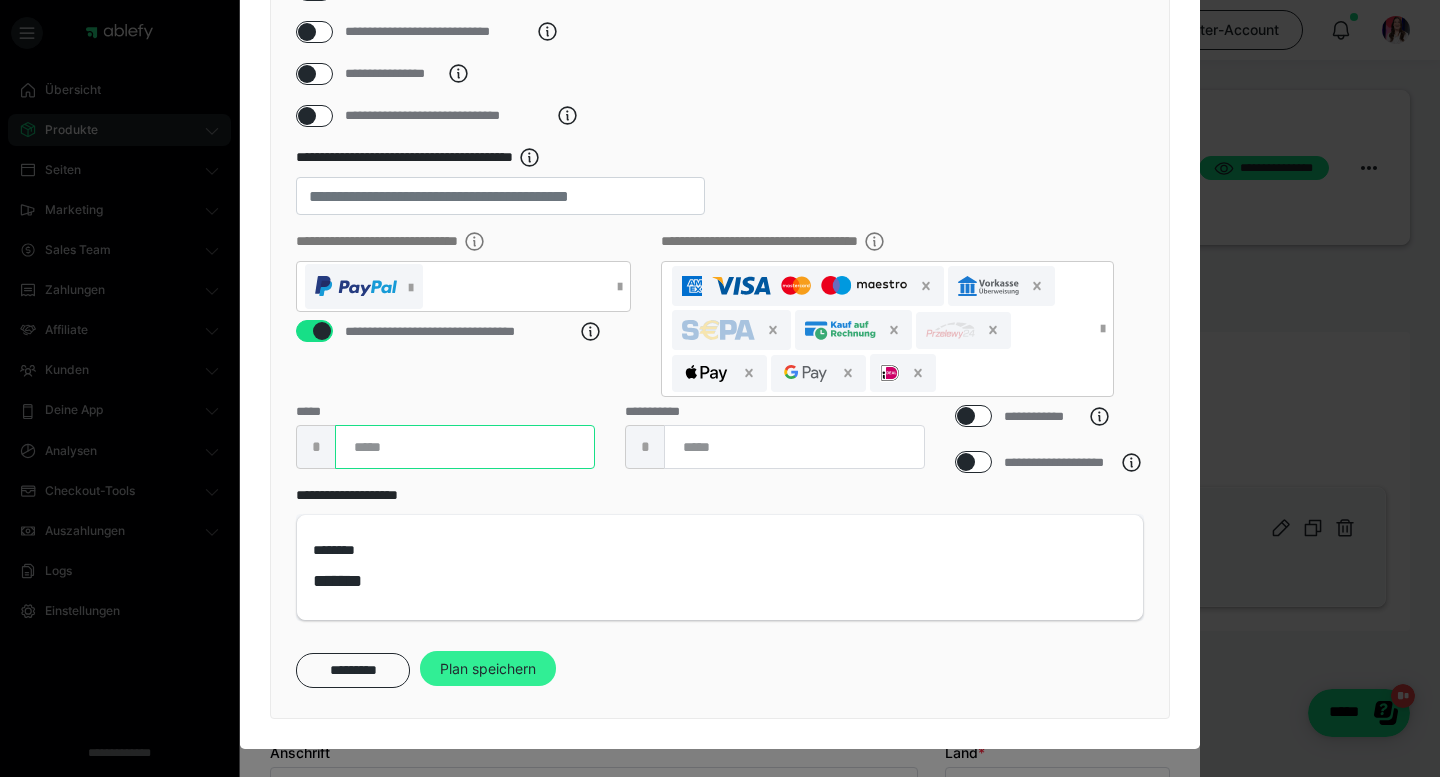 type on "*****" 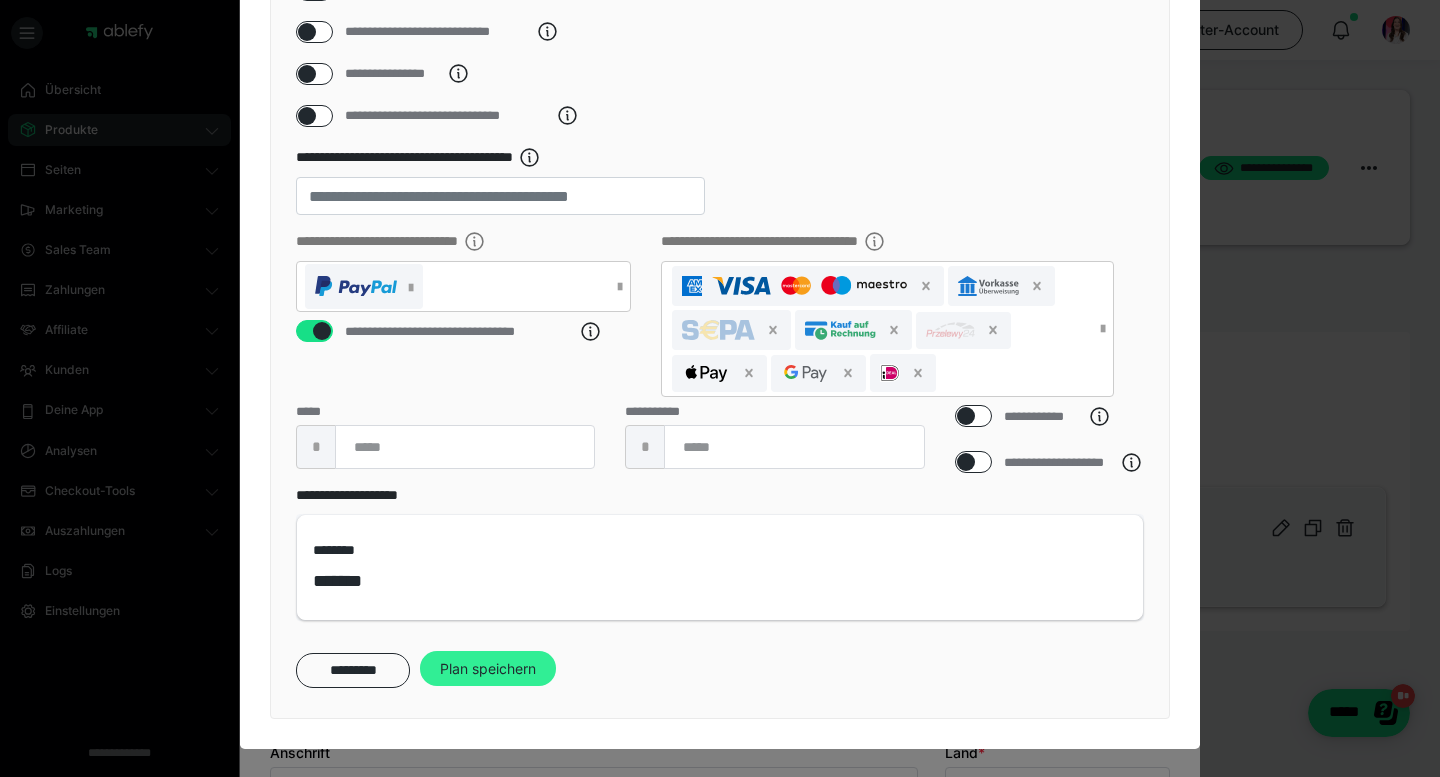 click on "Plan speichern" at bounding box center [488, 669] 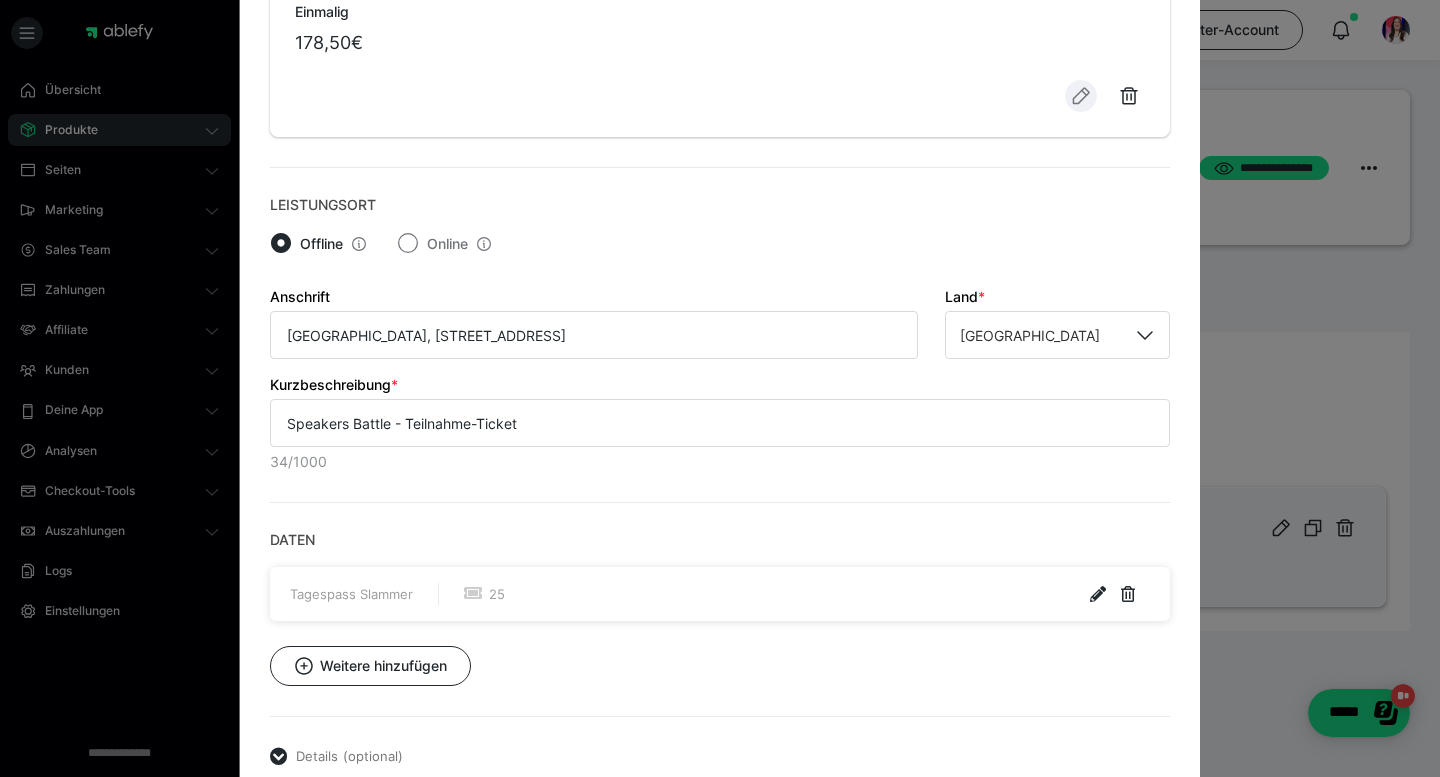 scroll, scrollTop: 0, scrollLeft: 0, axis: both 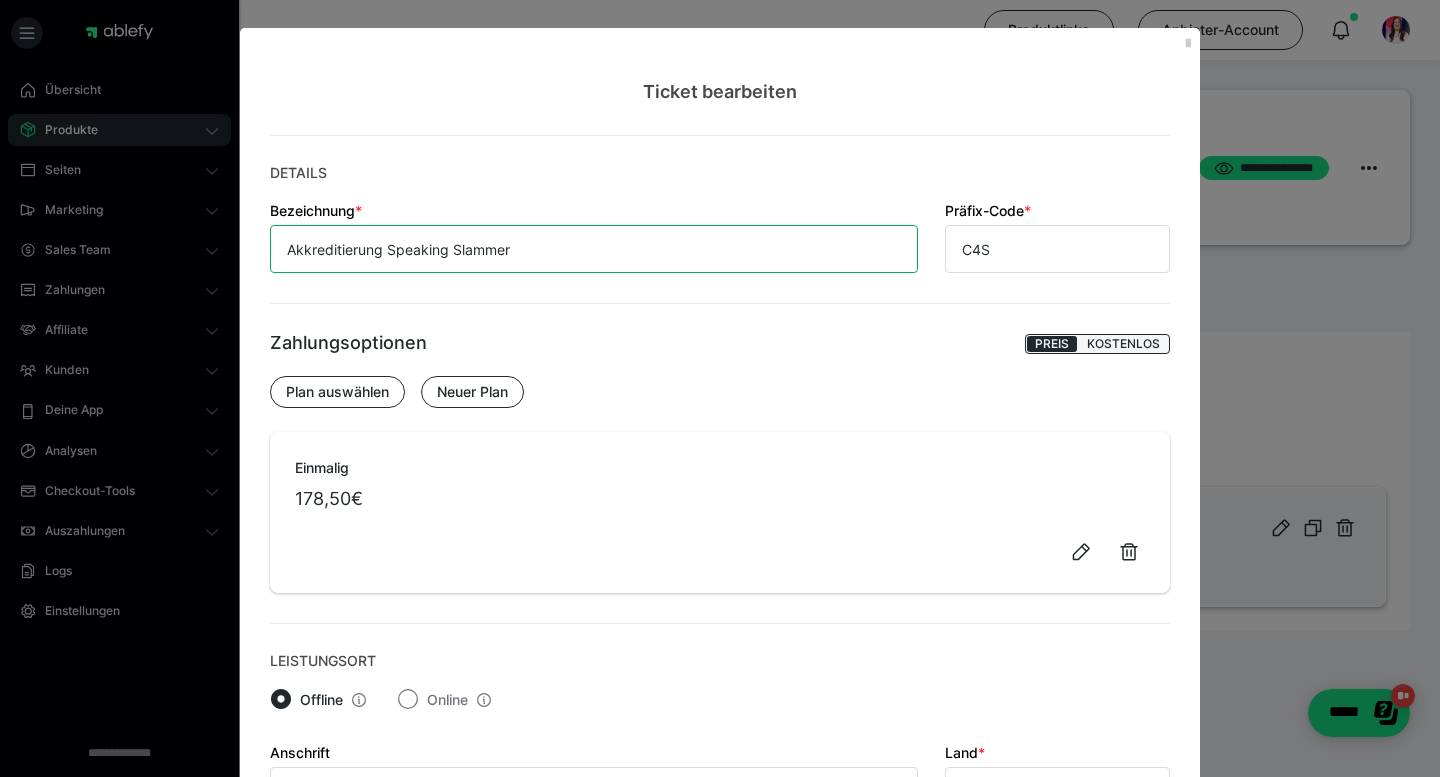 click on "Akkreditierung Speaking Slammer" at bounding box center [594, 249] 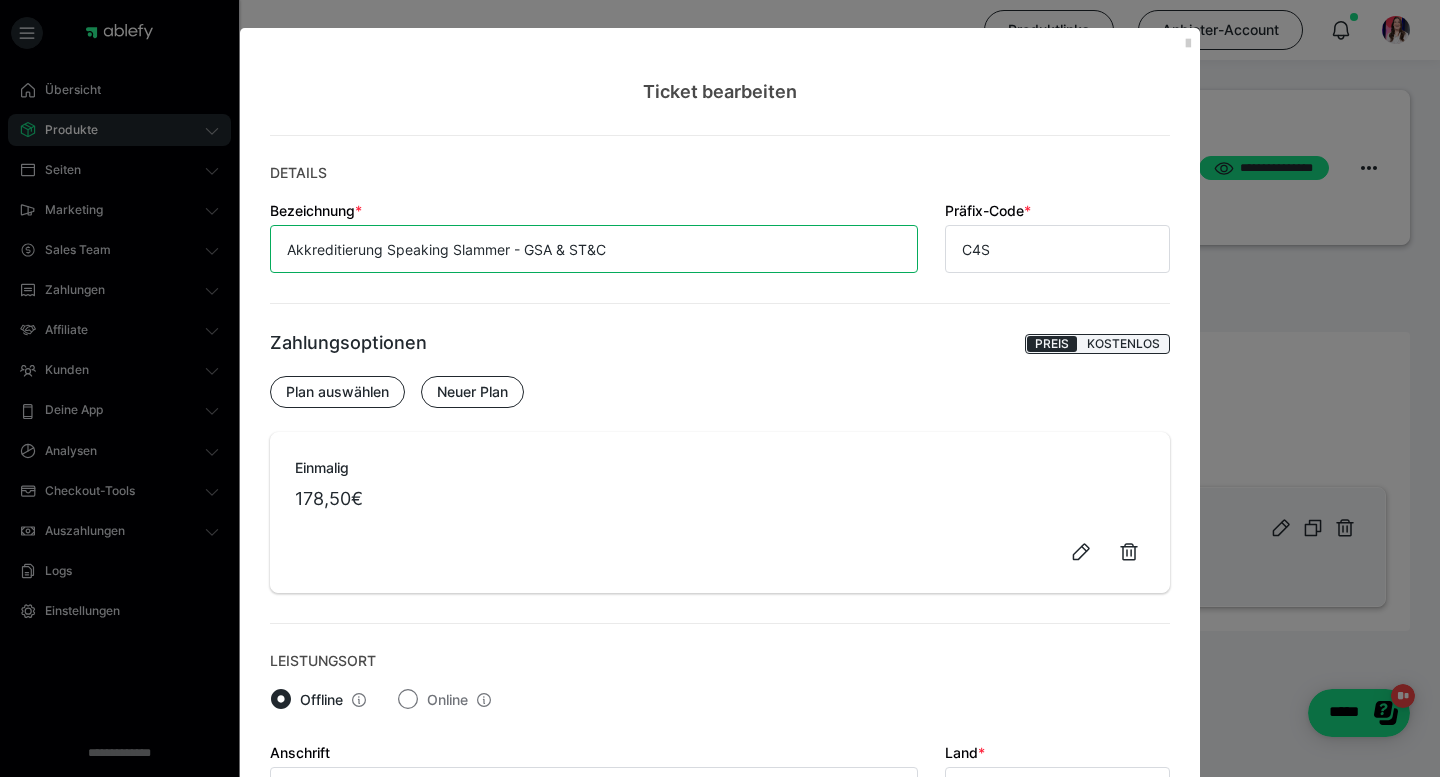 type on "Akkreditierung Speaking Slammer - GSA & ST&C" 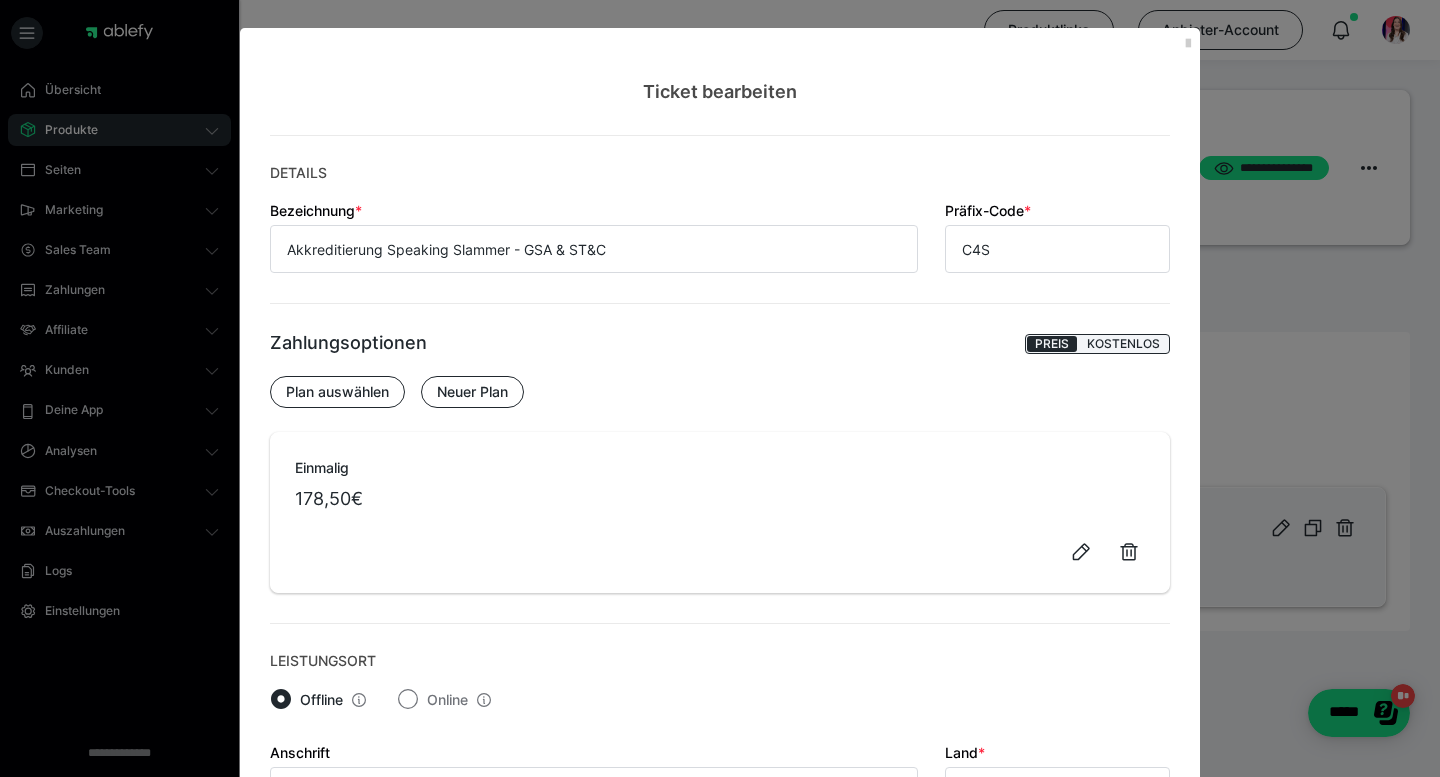 click on "Zahlungsoptionen Preis Kostenlos" at bounding box center (720, 355) 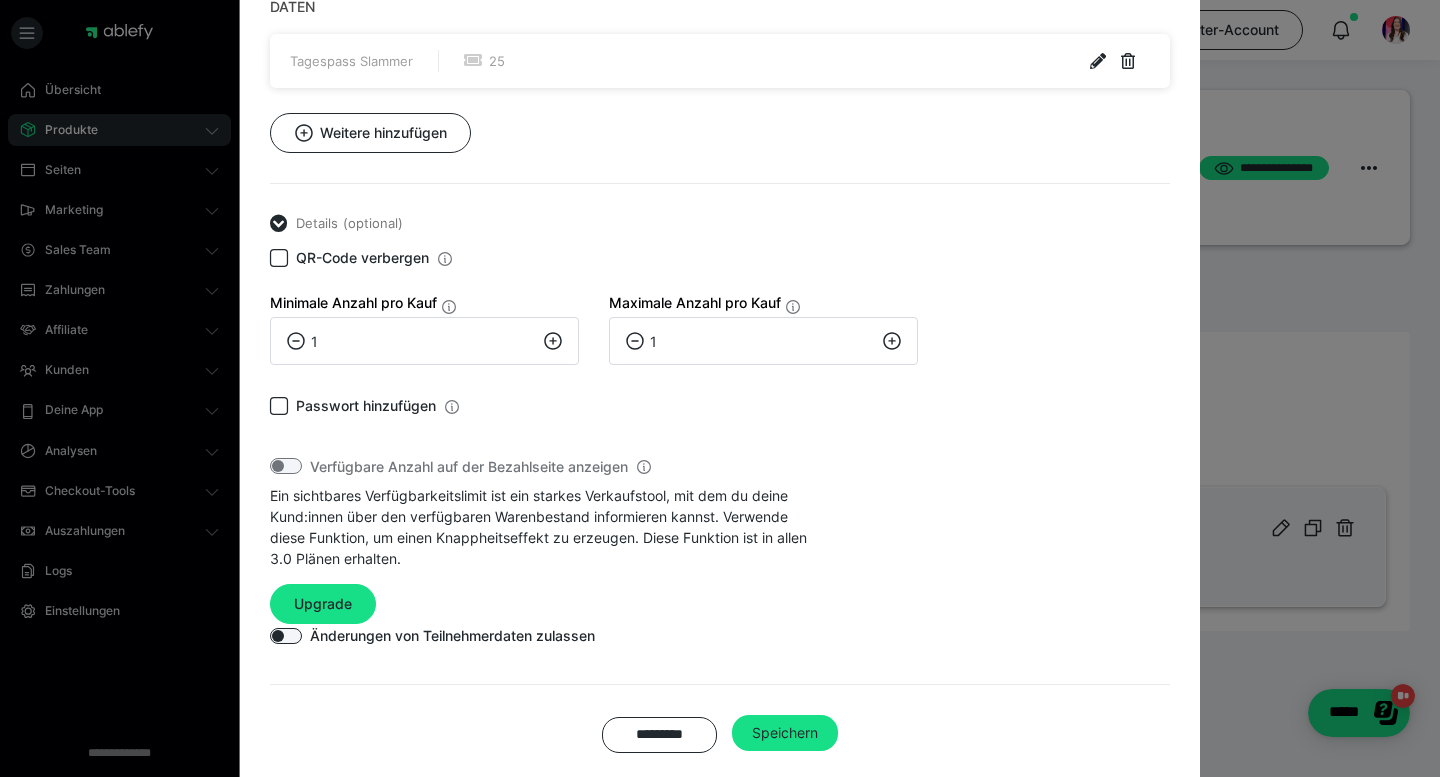 scroll, scrollTop: 1020, scrollLeft: 0, axis: vertical 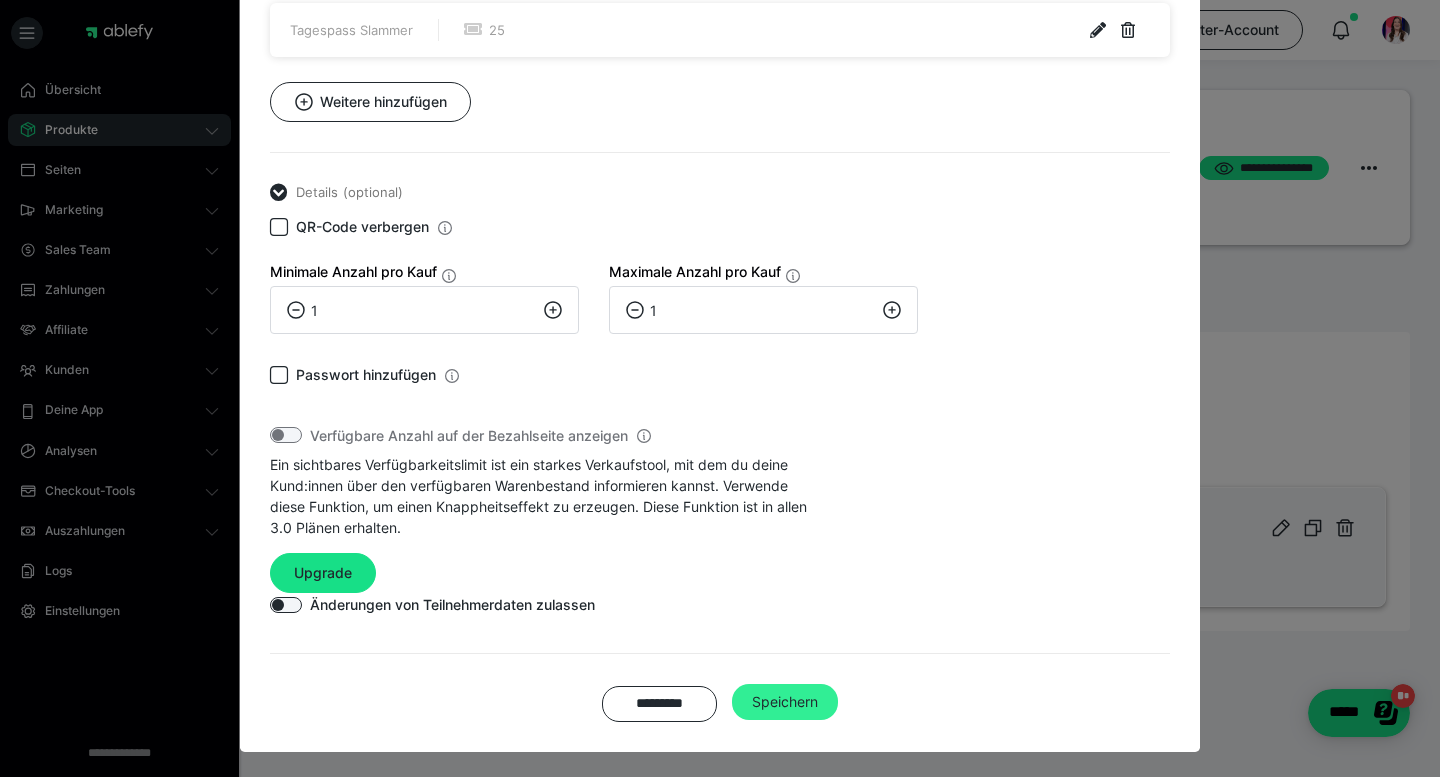 click on "Speichern" at bounding box center (785, 702) 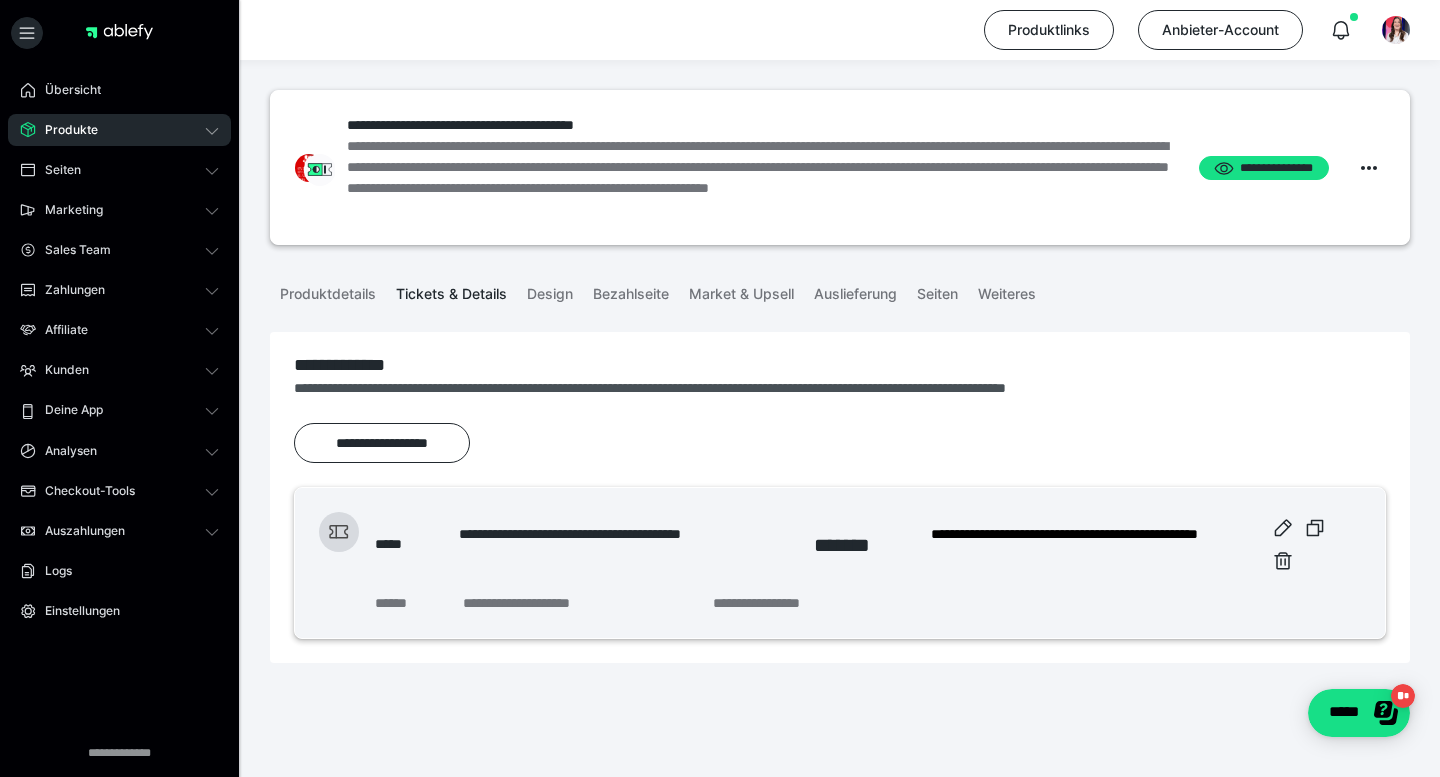 click on "Produkte" at bounding box center [64, 130] 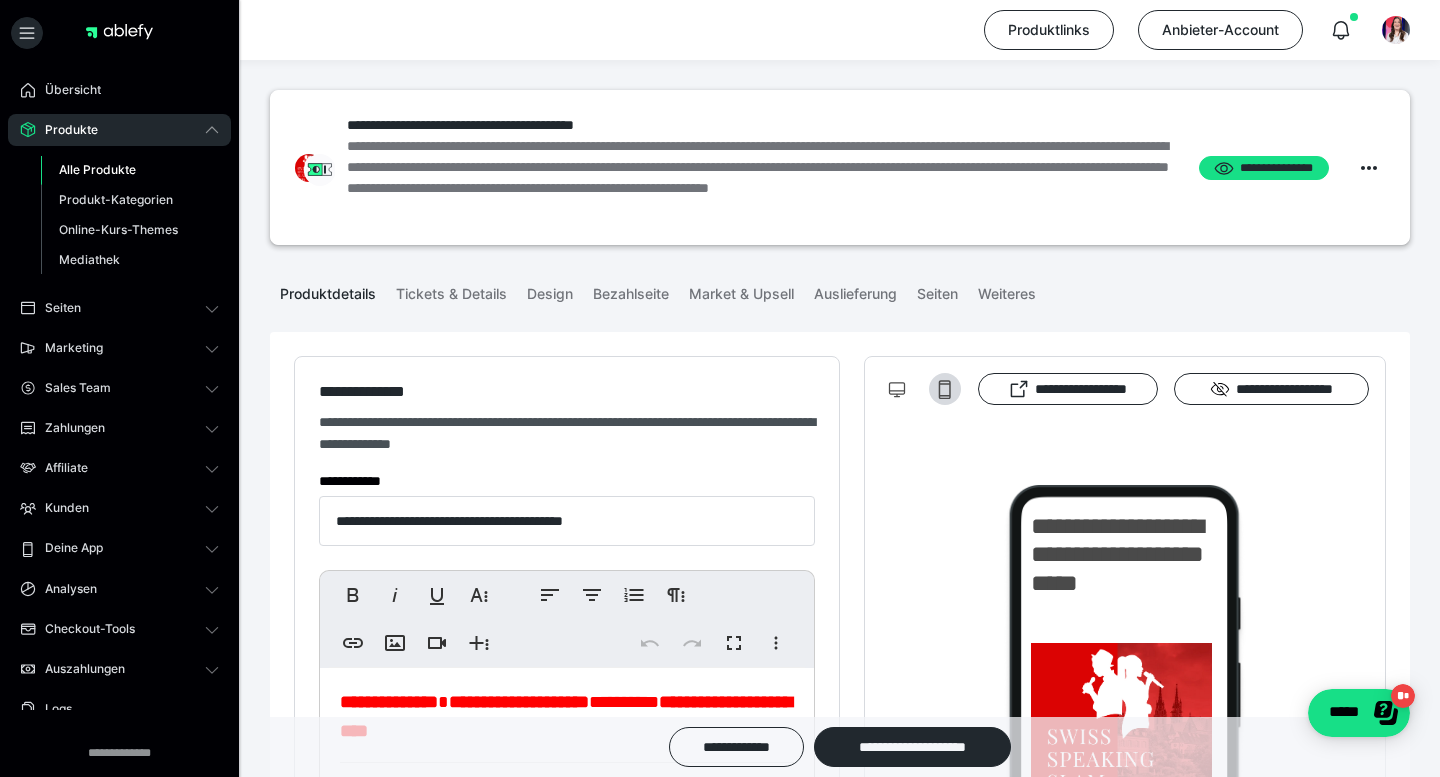 click on "Alle Produkte" at bounding box center [97, 169] 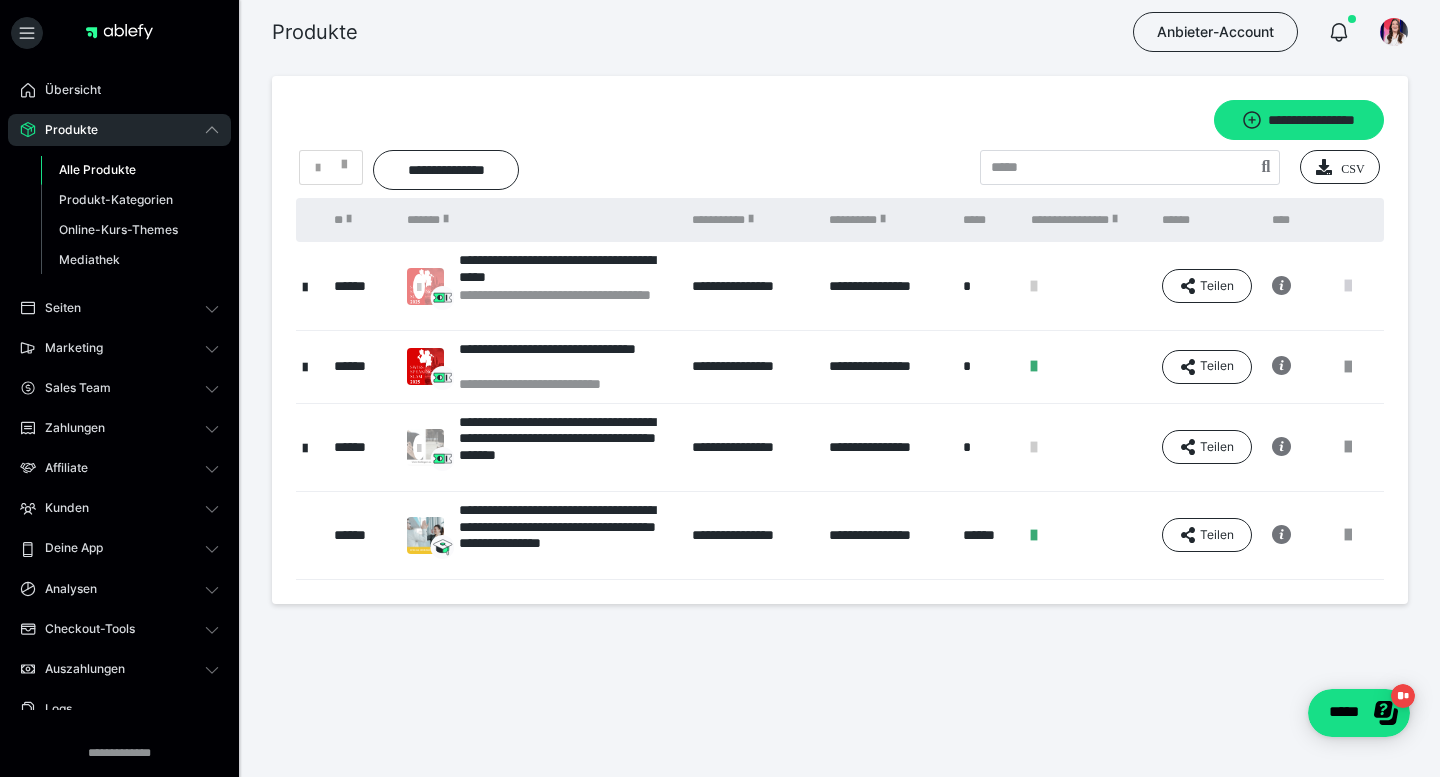 click at bounding box center [1348, 286] 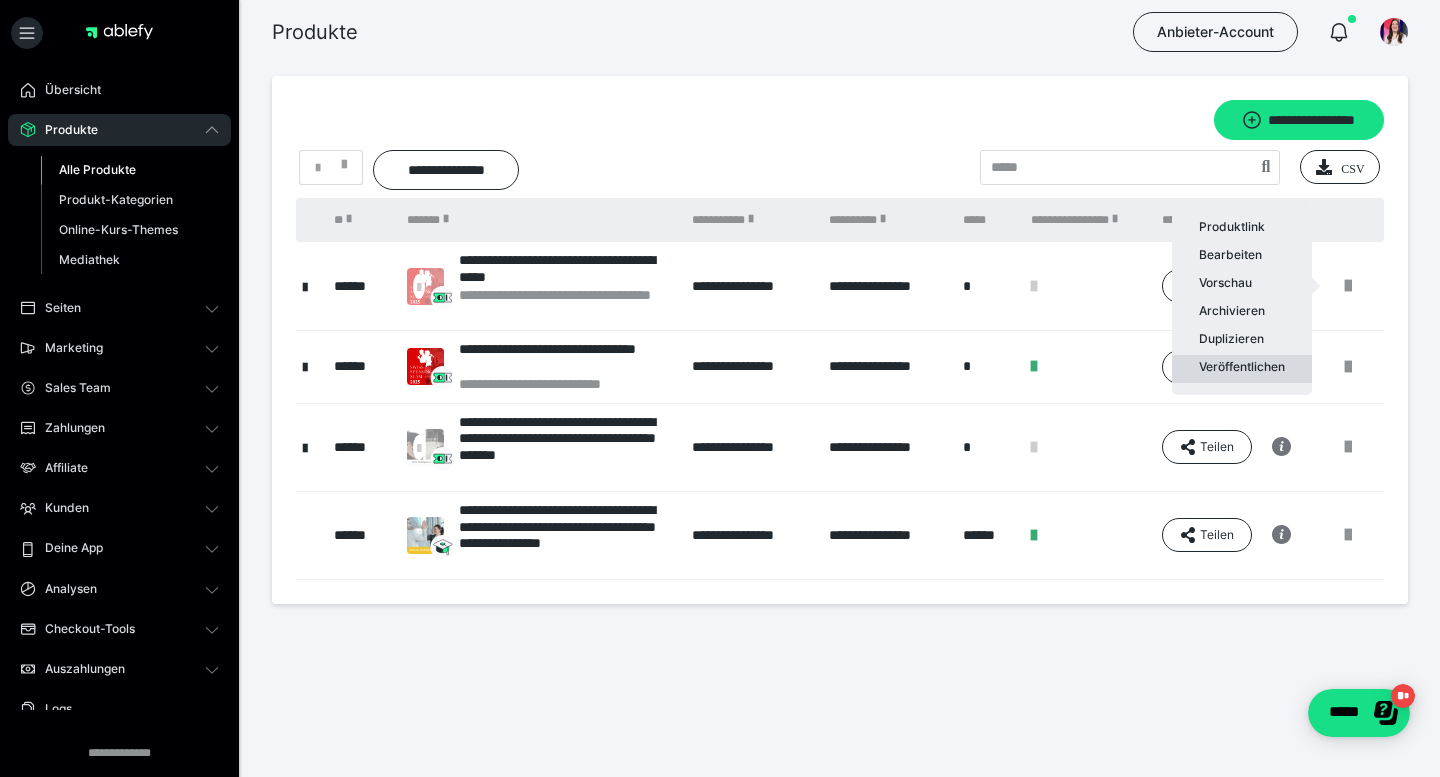 click on "Veröffentlichen" at bounding box center (1242, 369) 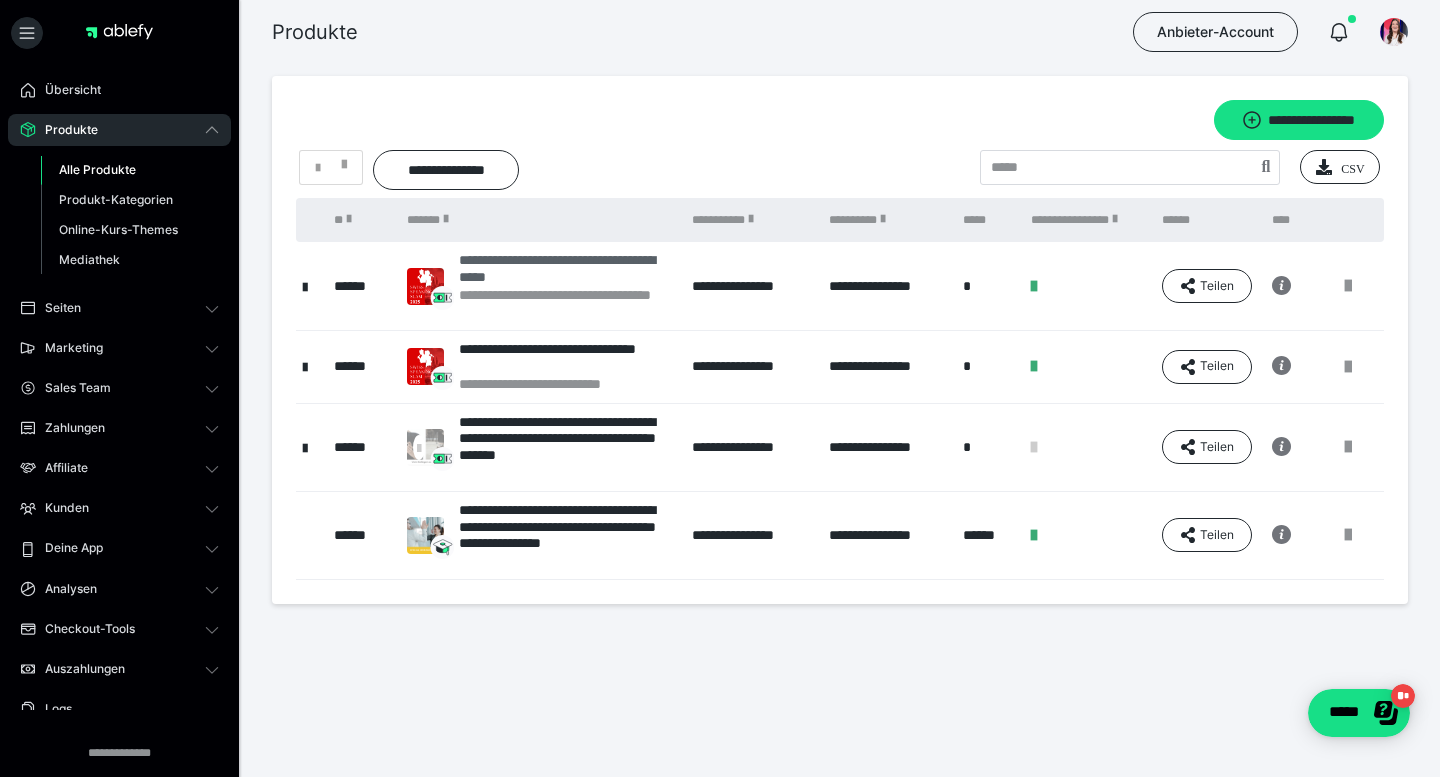 click on "**********" at bounding box center [565, 269] 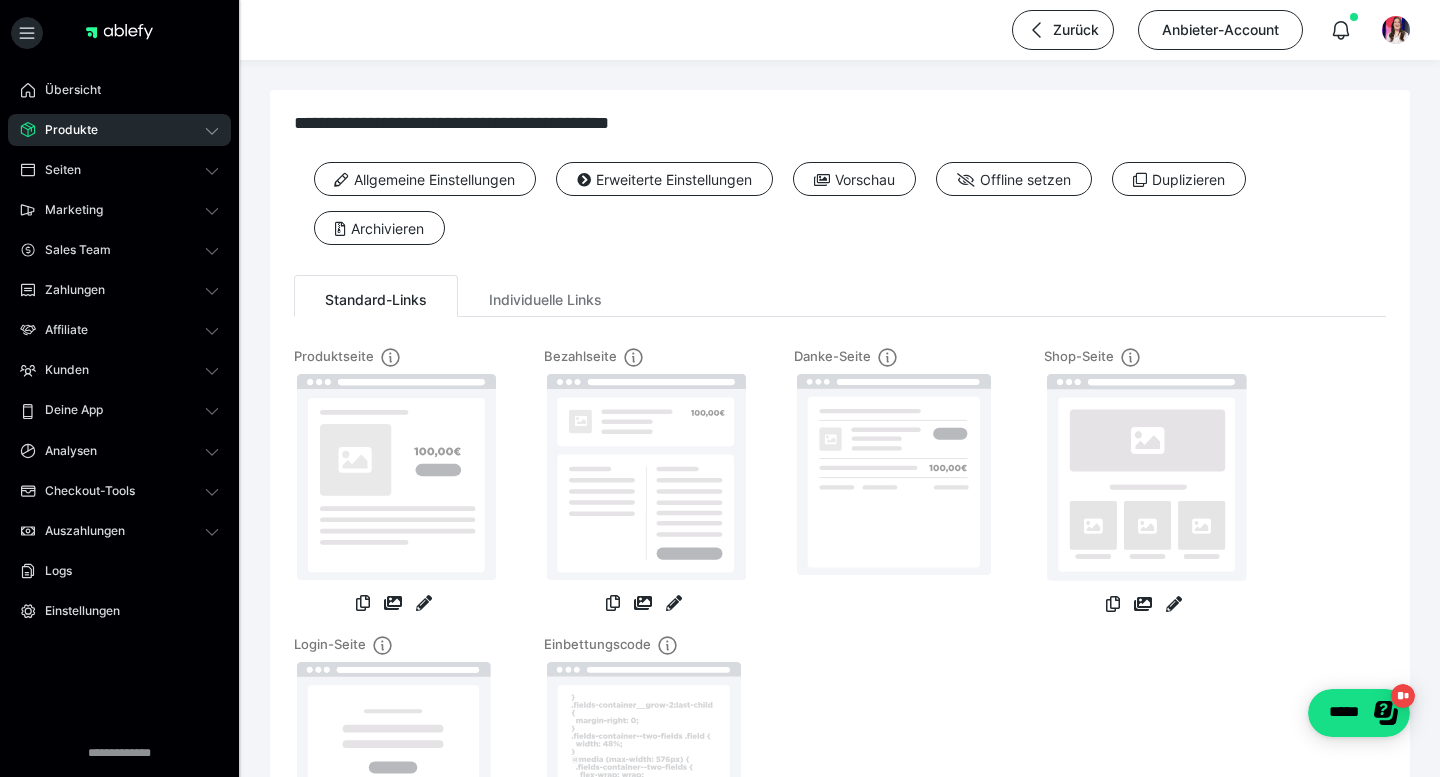 click on "**********" at bounding box center (840, 123) 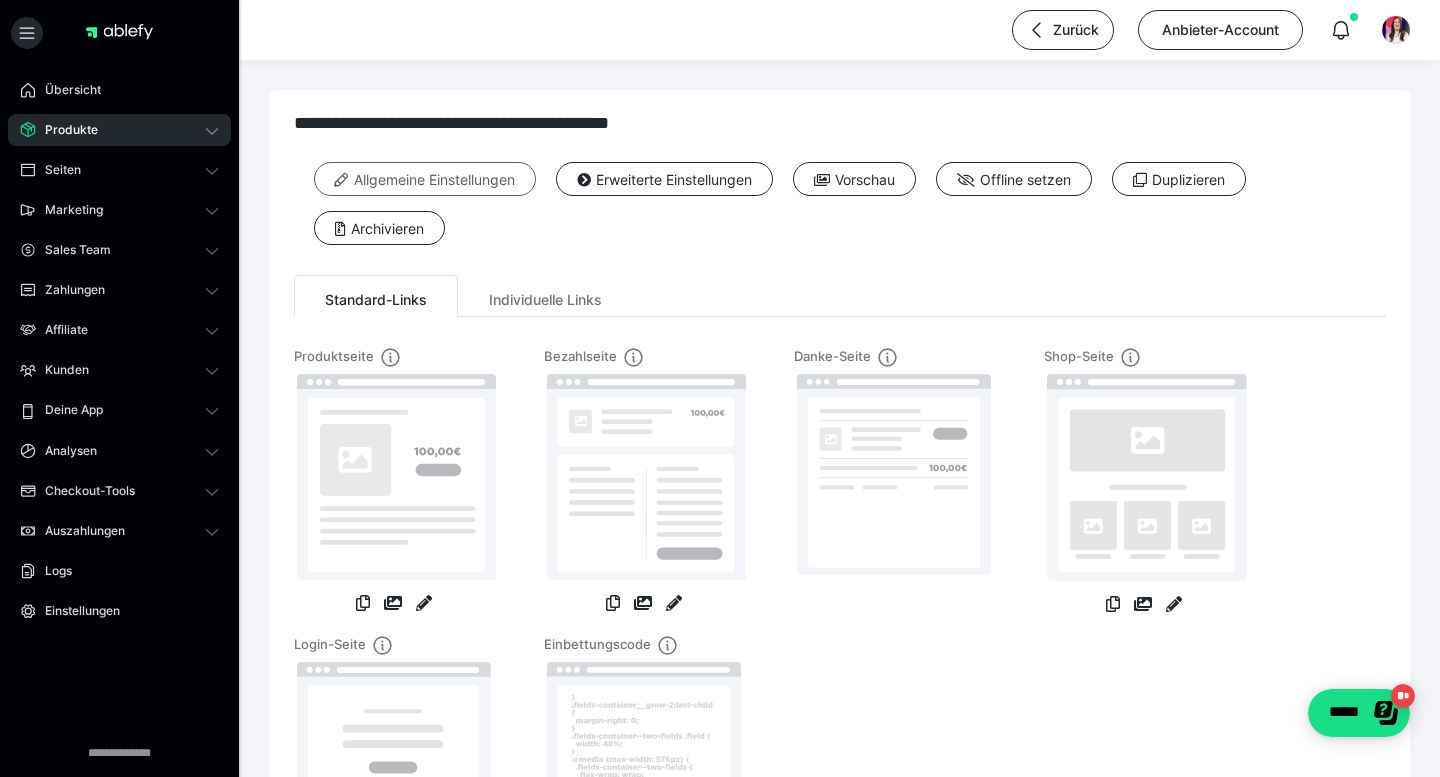 click on "Allgemeine Einstellungen" at bounding box center (425, 179) 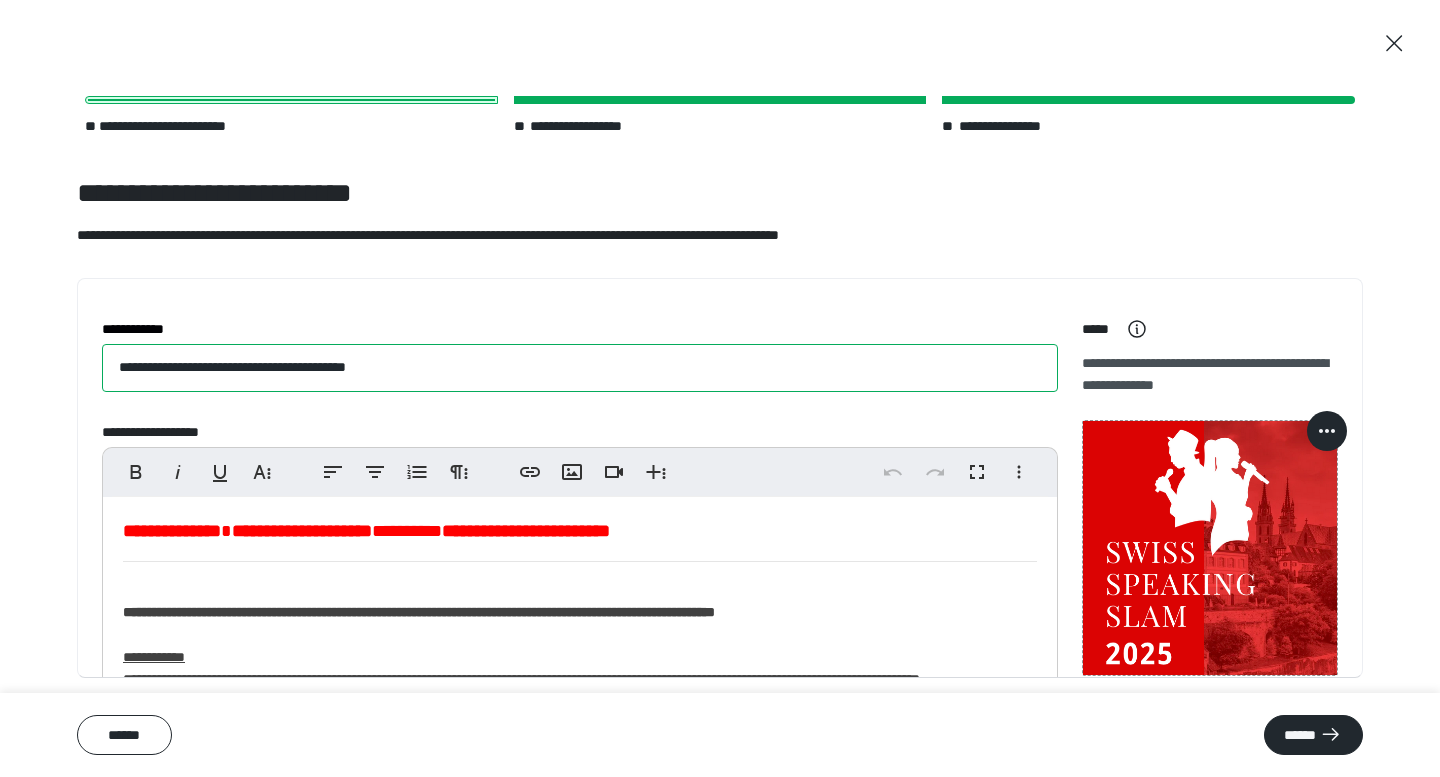 click on "**********" at bounding box center (580, 368) 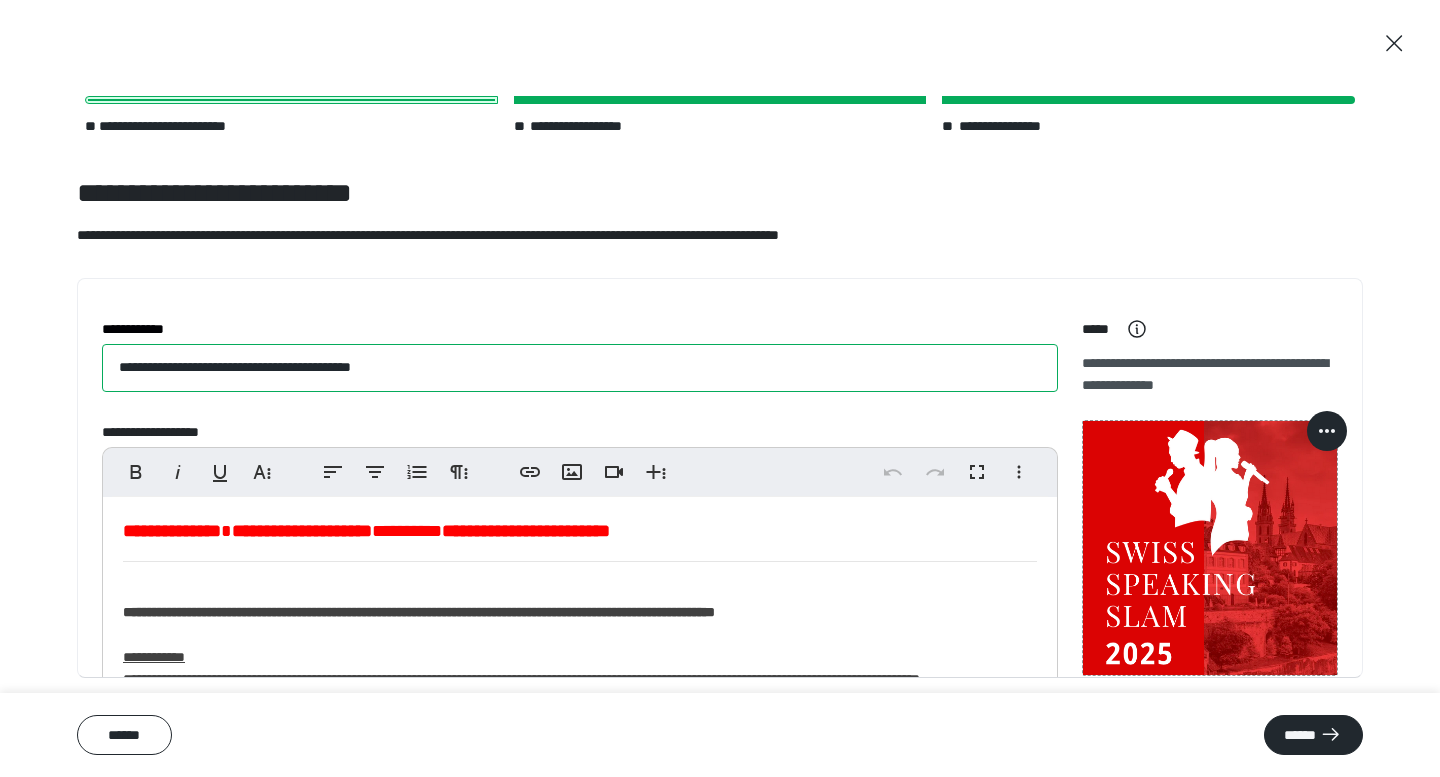 click on "**********" at bounding box center [580, 368] 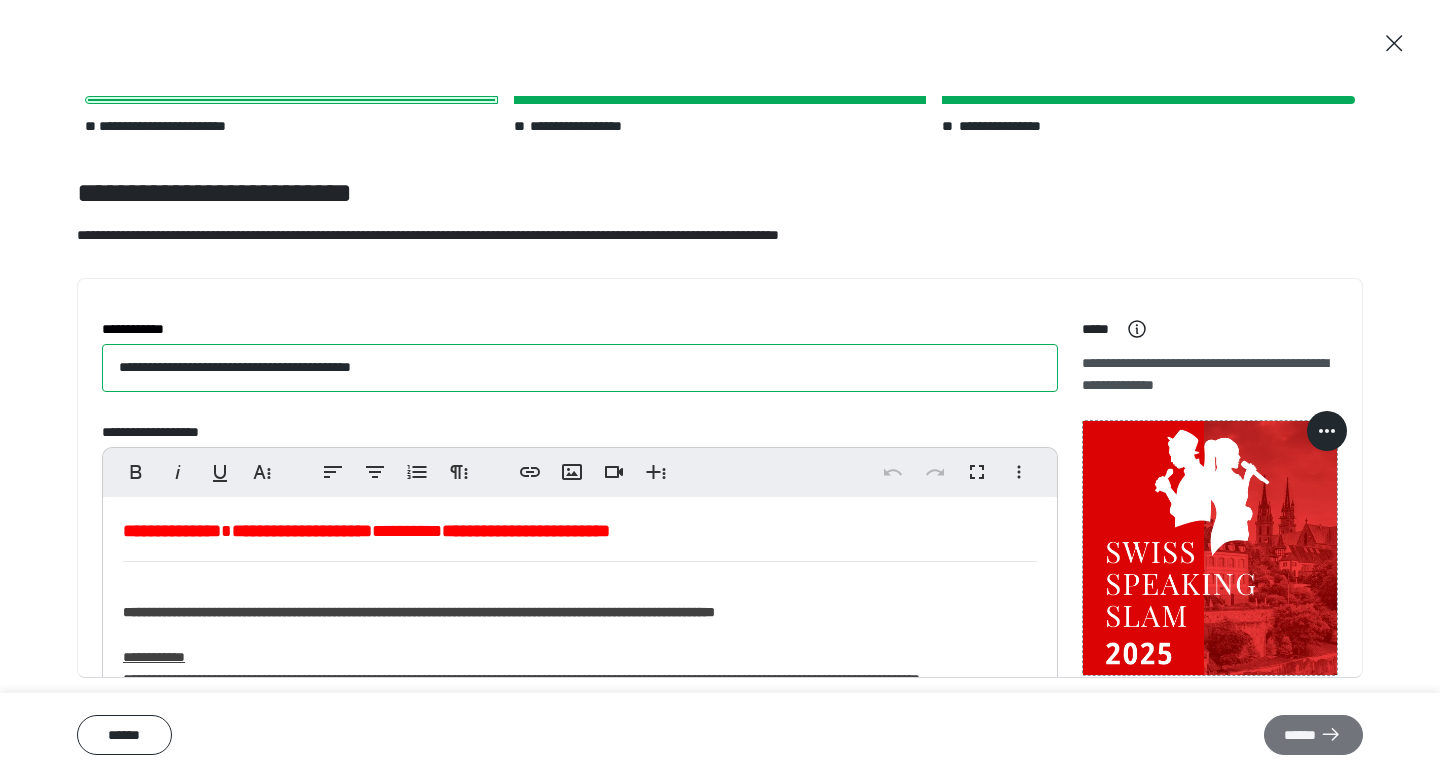 type on "**********" 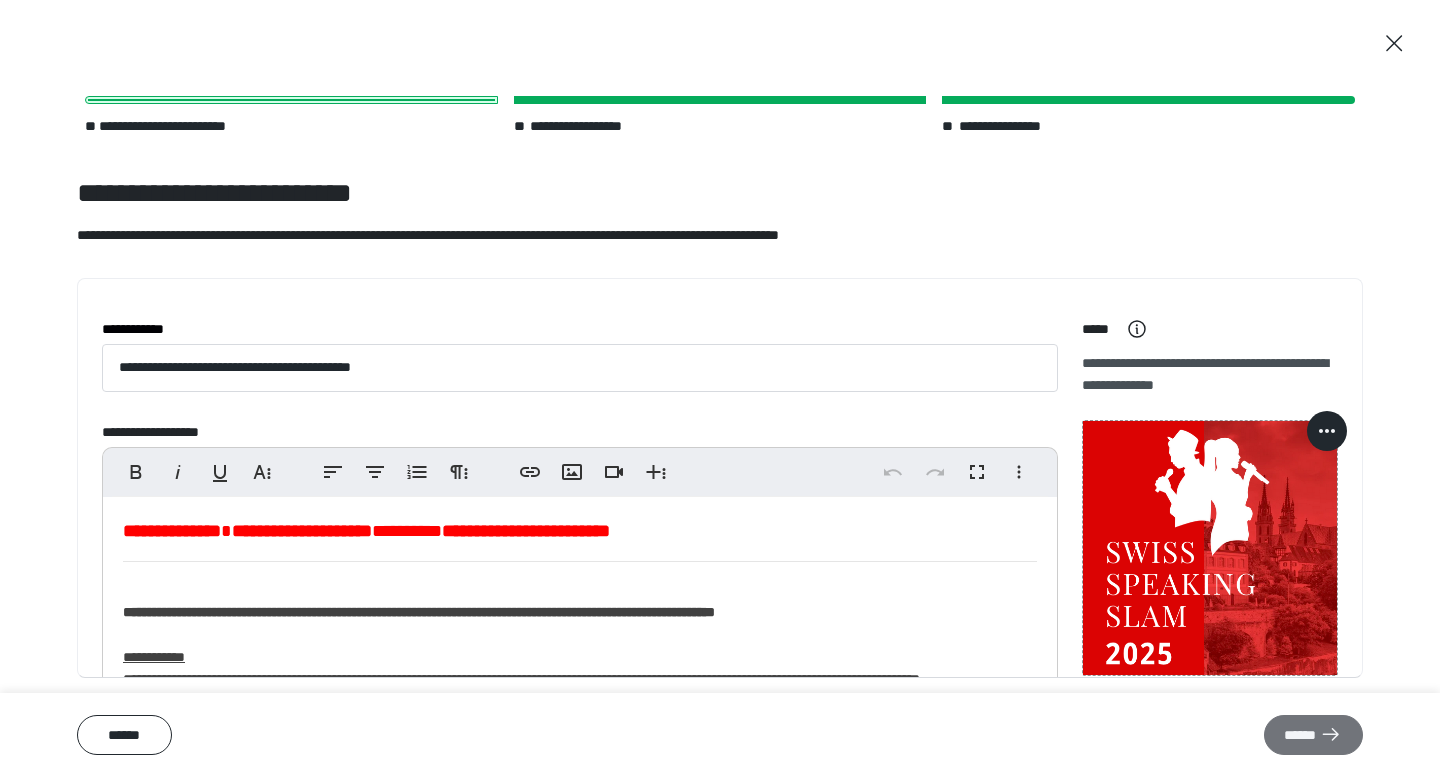 click on "******" at bounding box center [1313, 735] 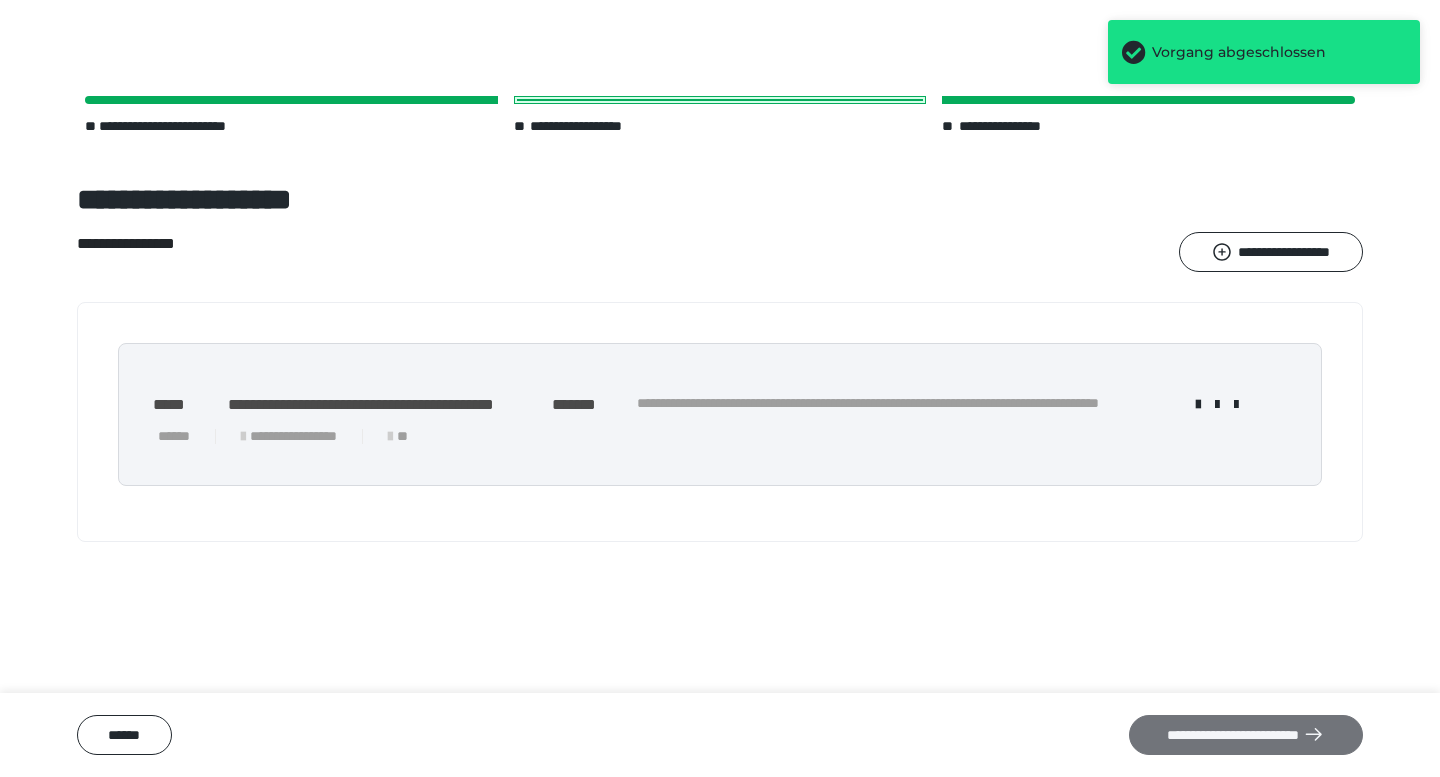 click on "**********" at bounding box center [1246, 735] 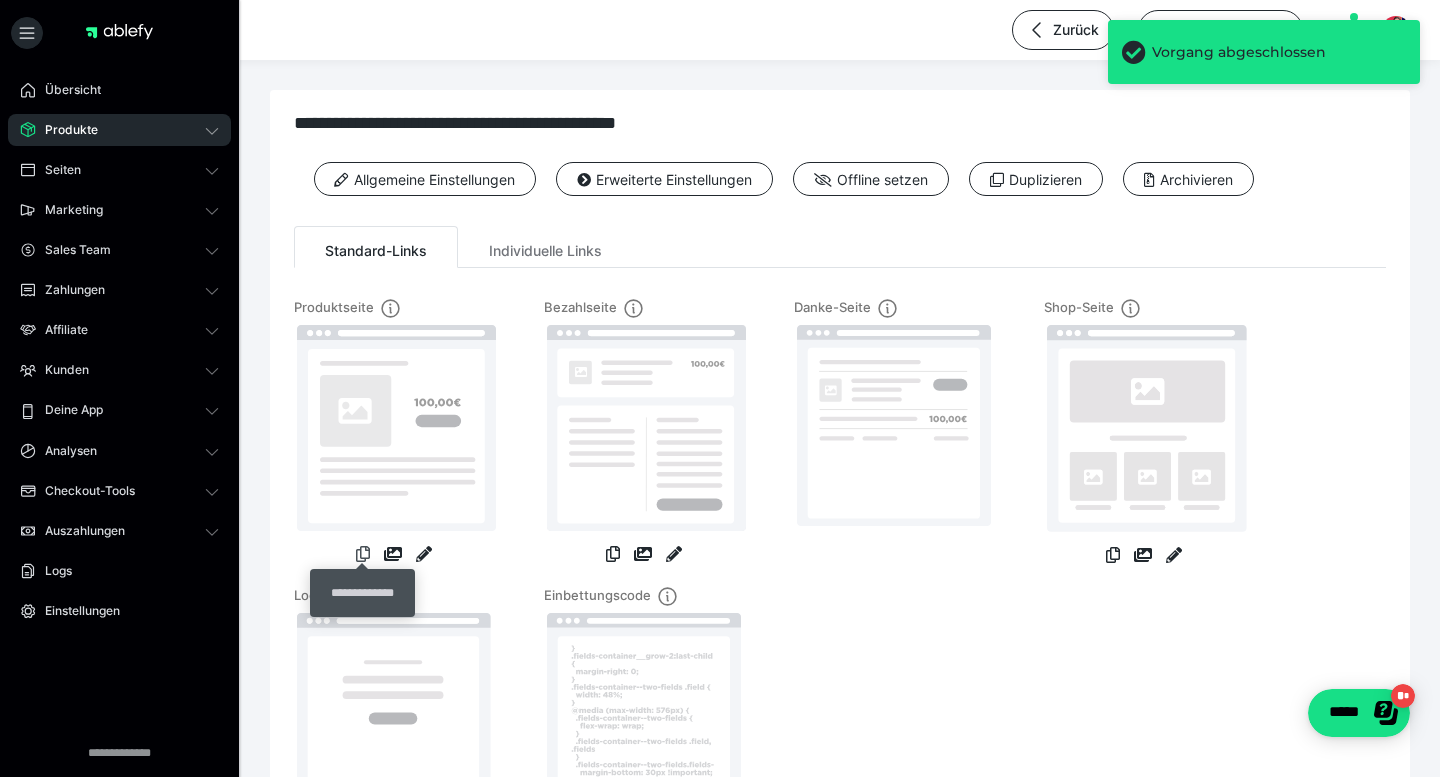 click at bounding box center (363, 554) 